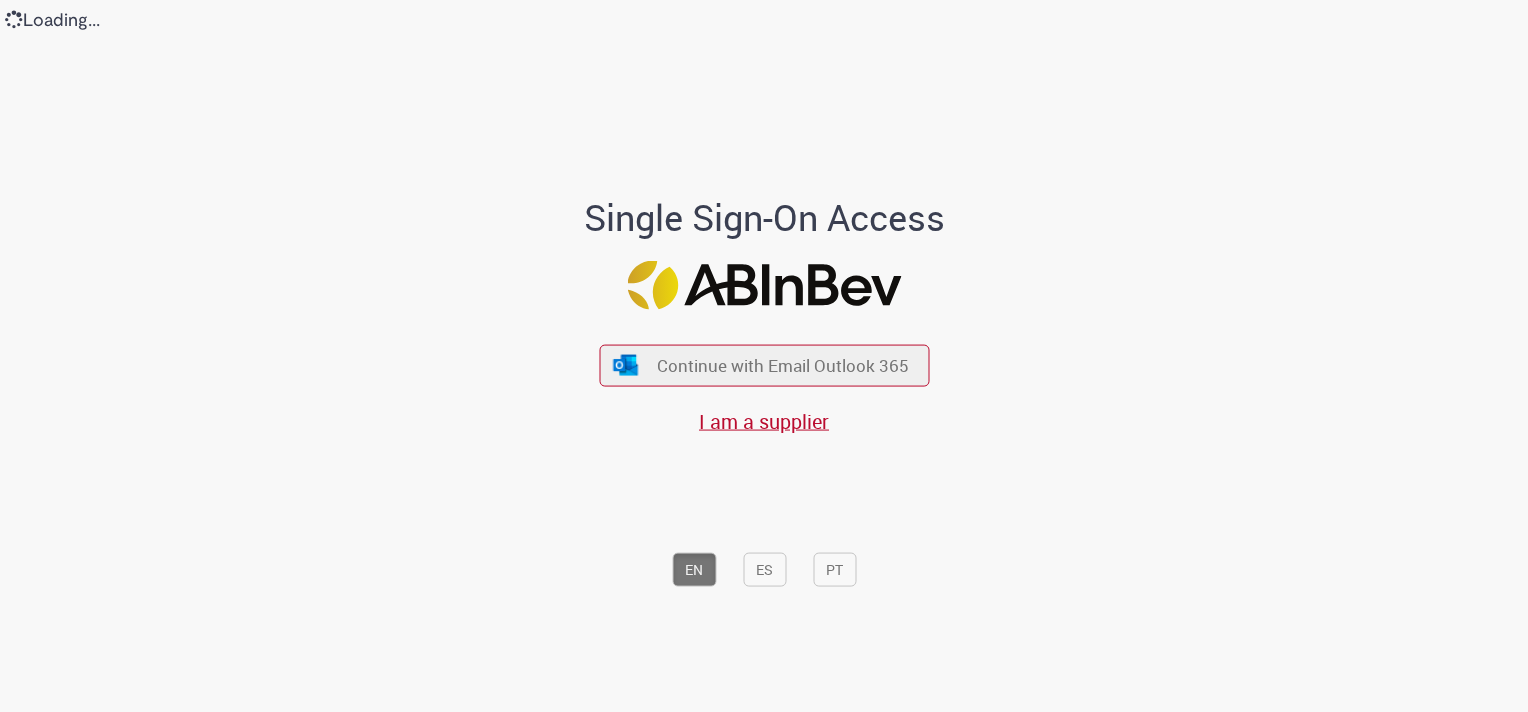 scroll, scrollTop: 0, scrollLeft: 0, axis: both 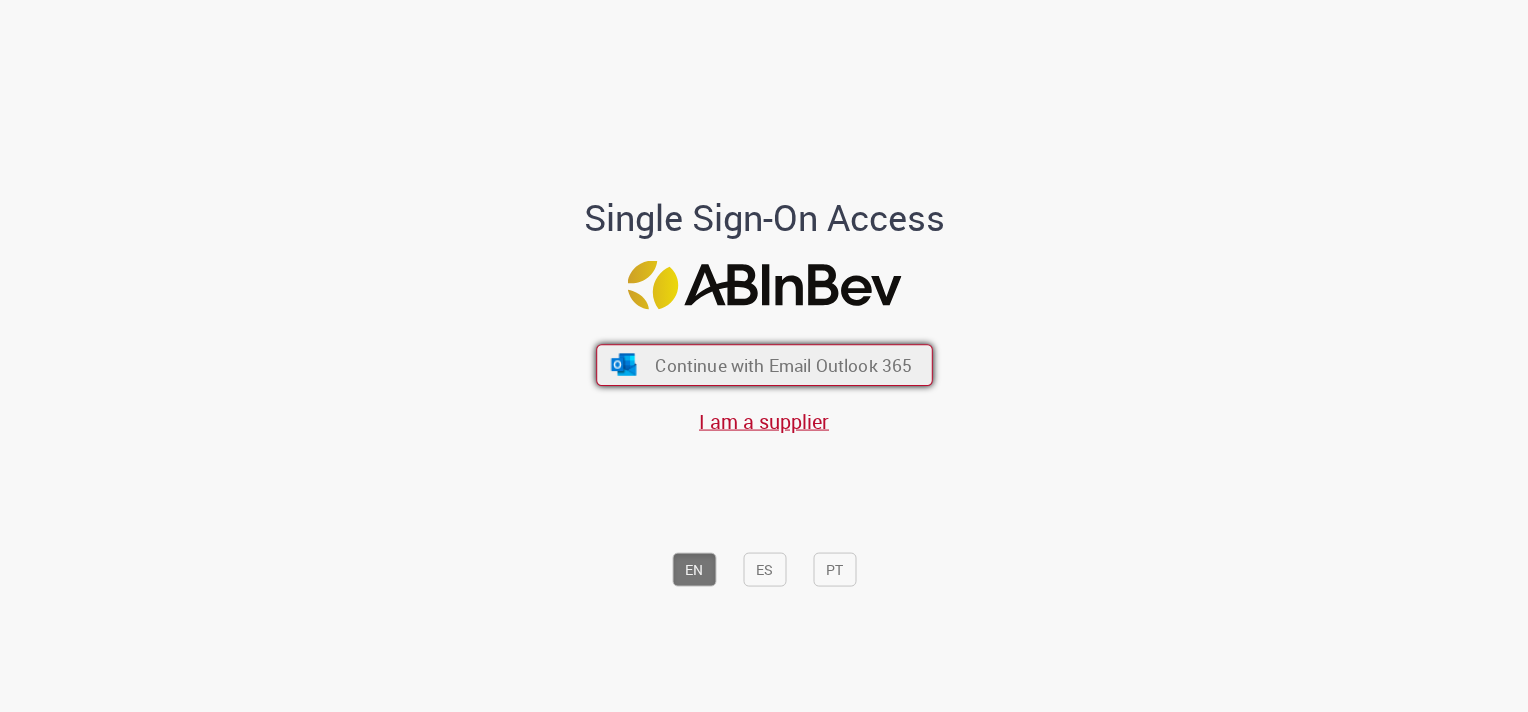 click on "Continue with Email Outlook 365" at bounding box center (783, 365) 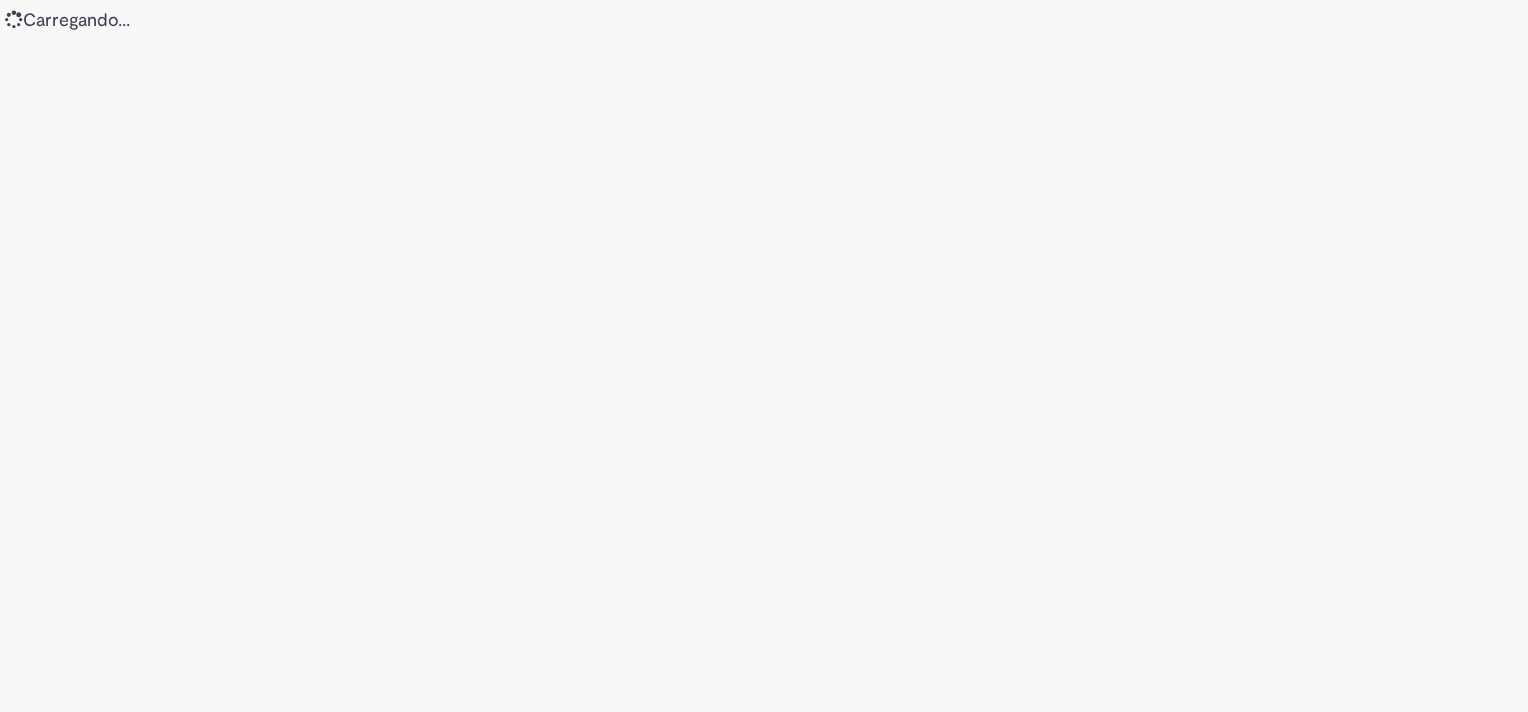 scroll, scrollTop: 0, scrollLeft: 0, axis: both 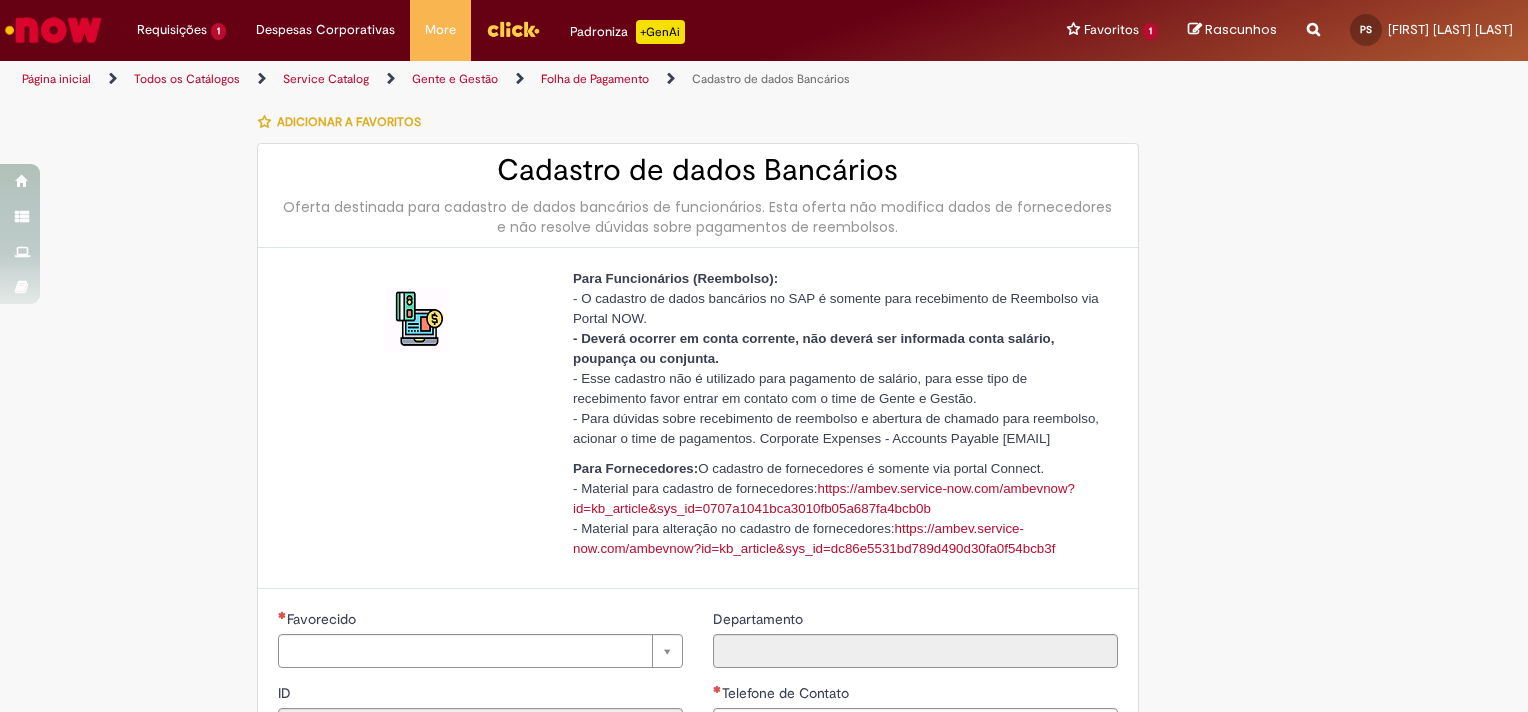 type on "**********" 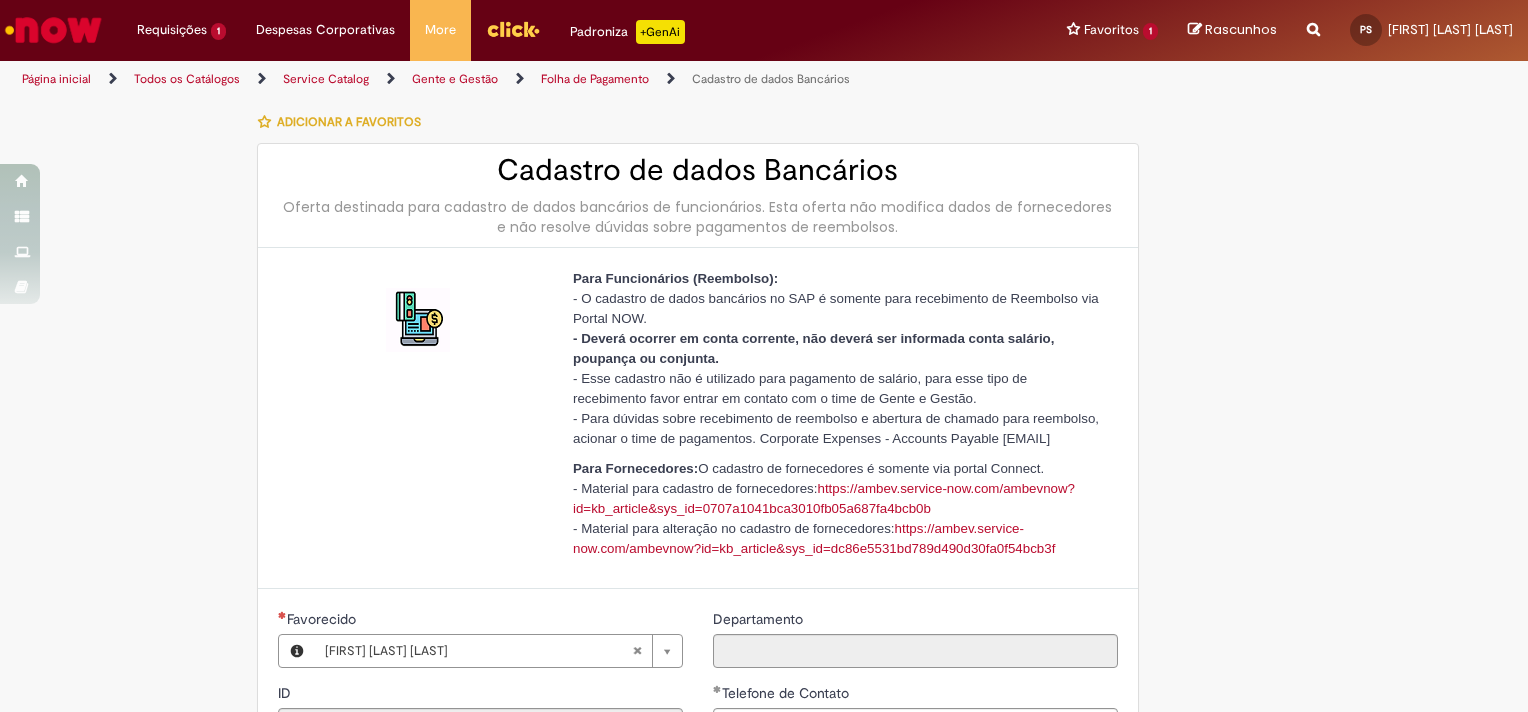 type on "**********" 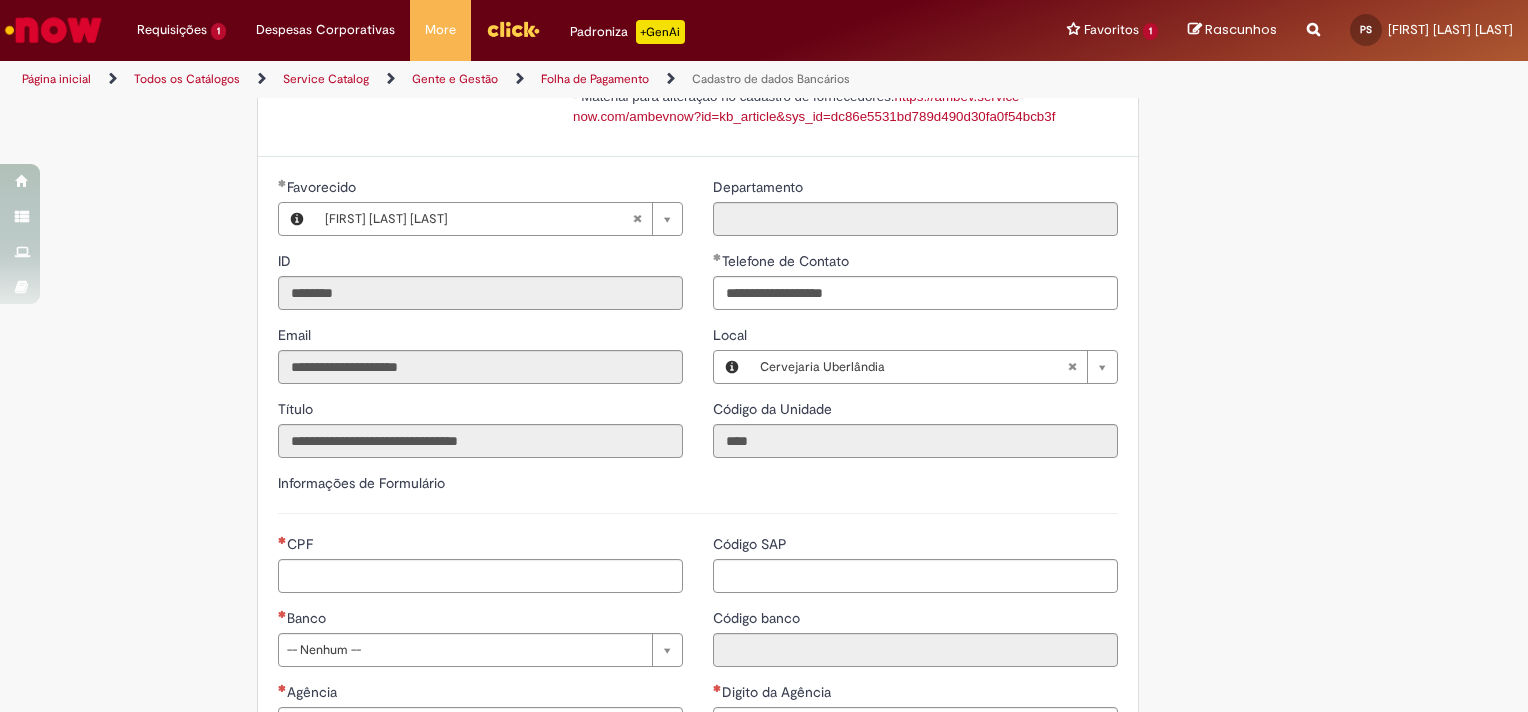 scroll, scrollTop: 535, scrollLeft: 0, axis: vertical 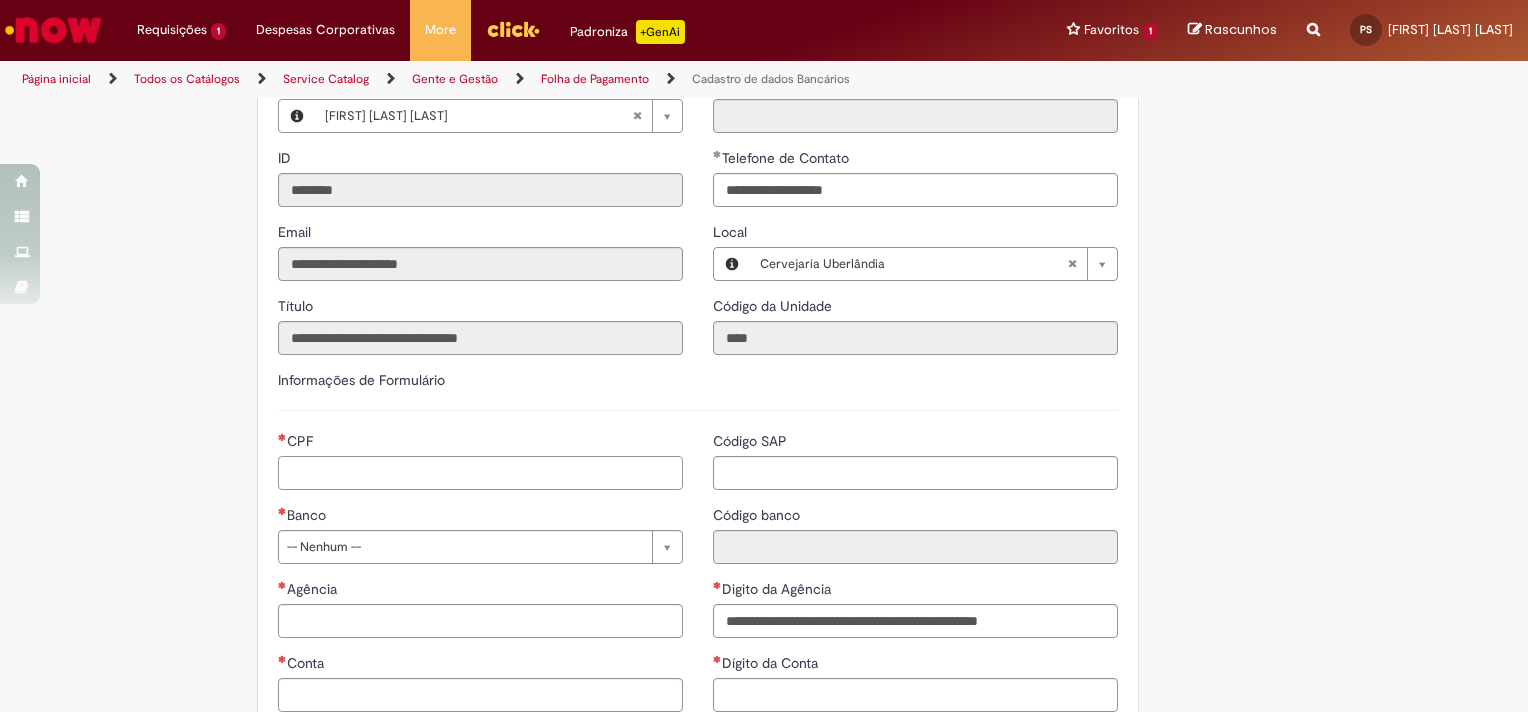 click on "CPF" at bounding box center (480, 473) 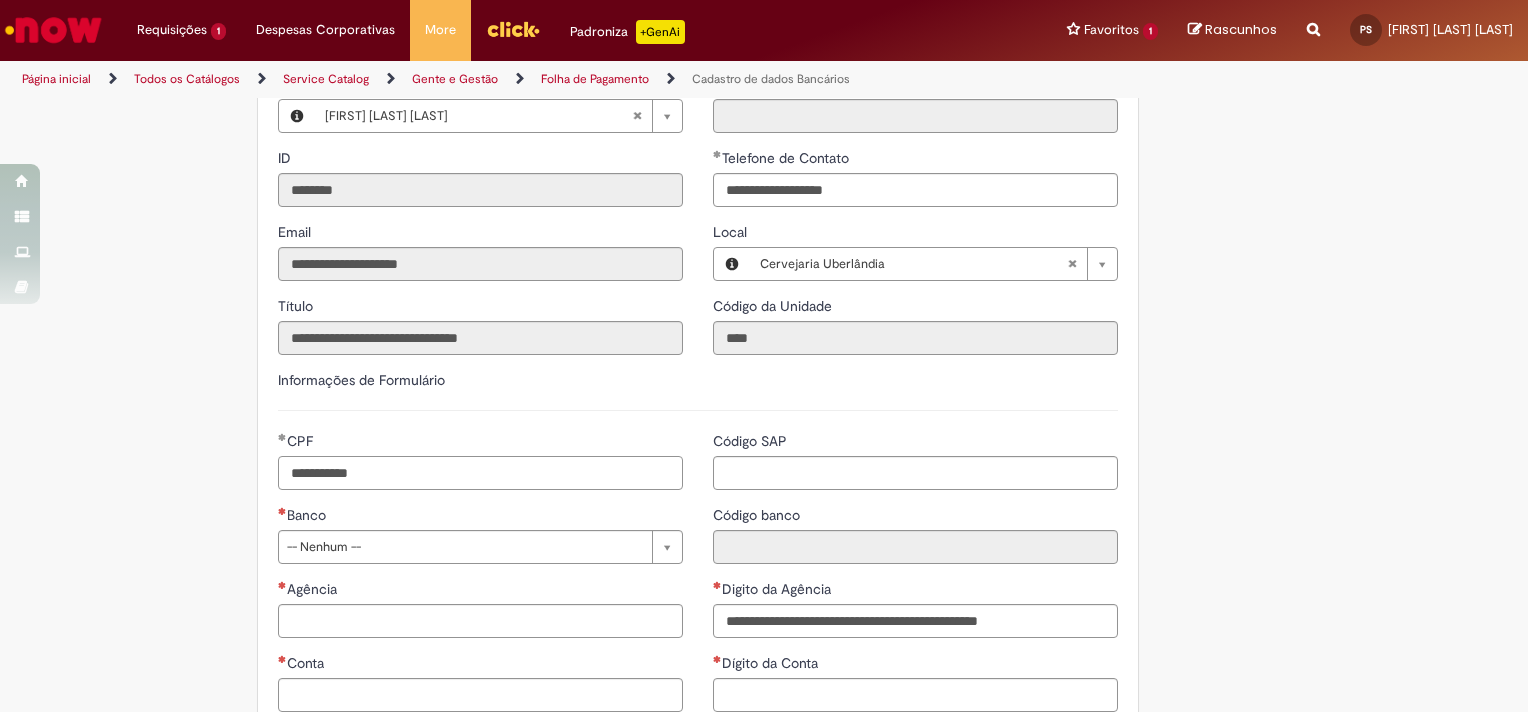 type on "**********" 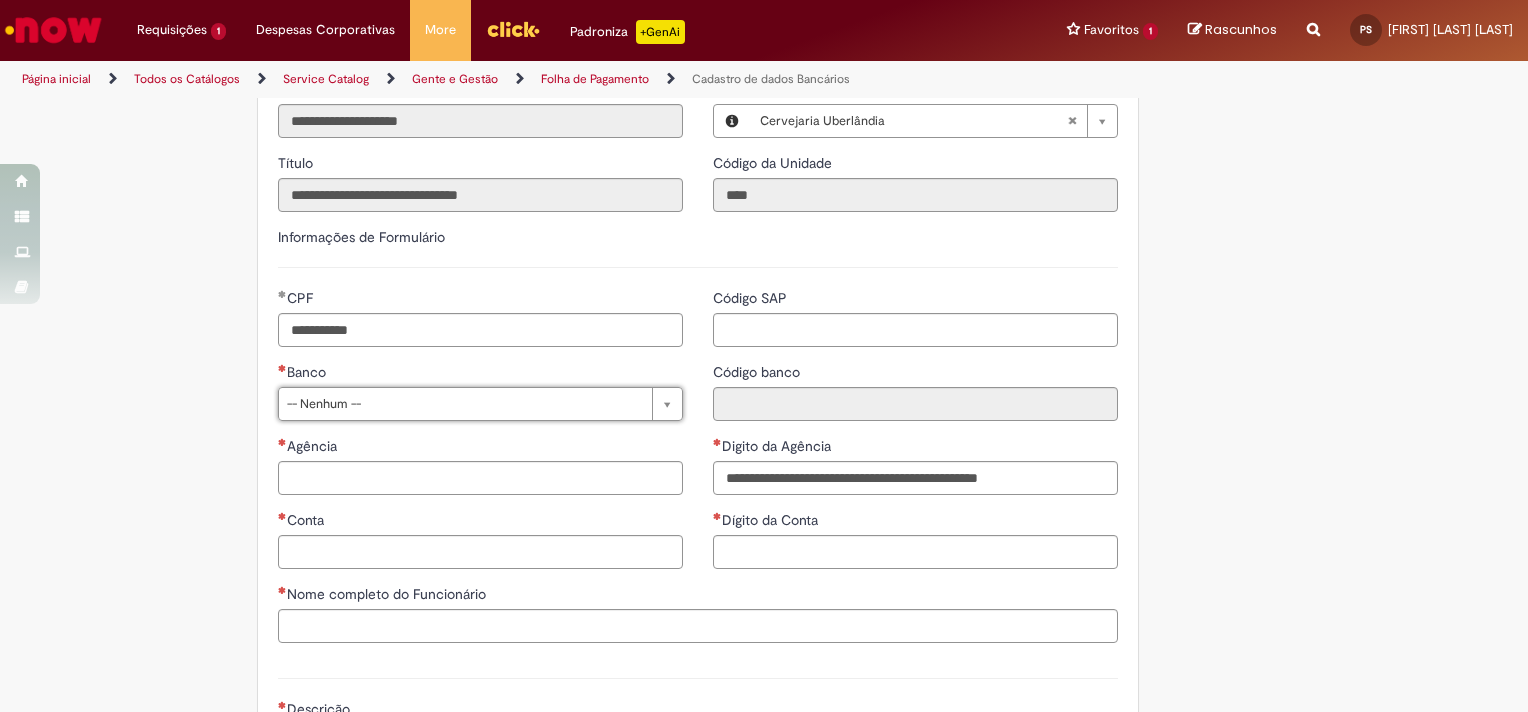 scroll, scrollTop: 734, scrollLeft: 0, axis: vertical 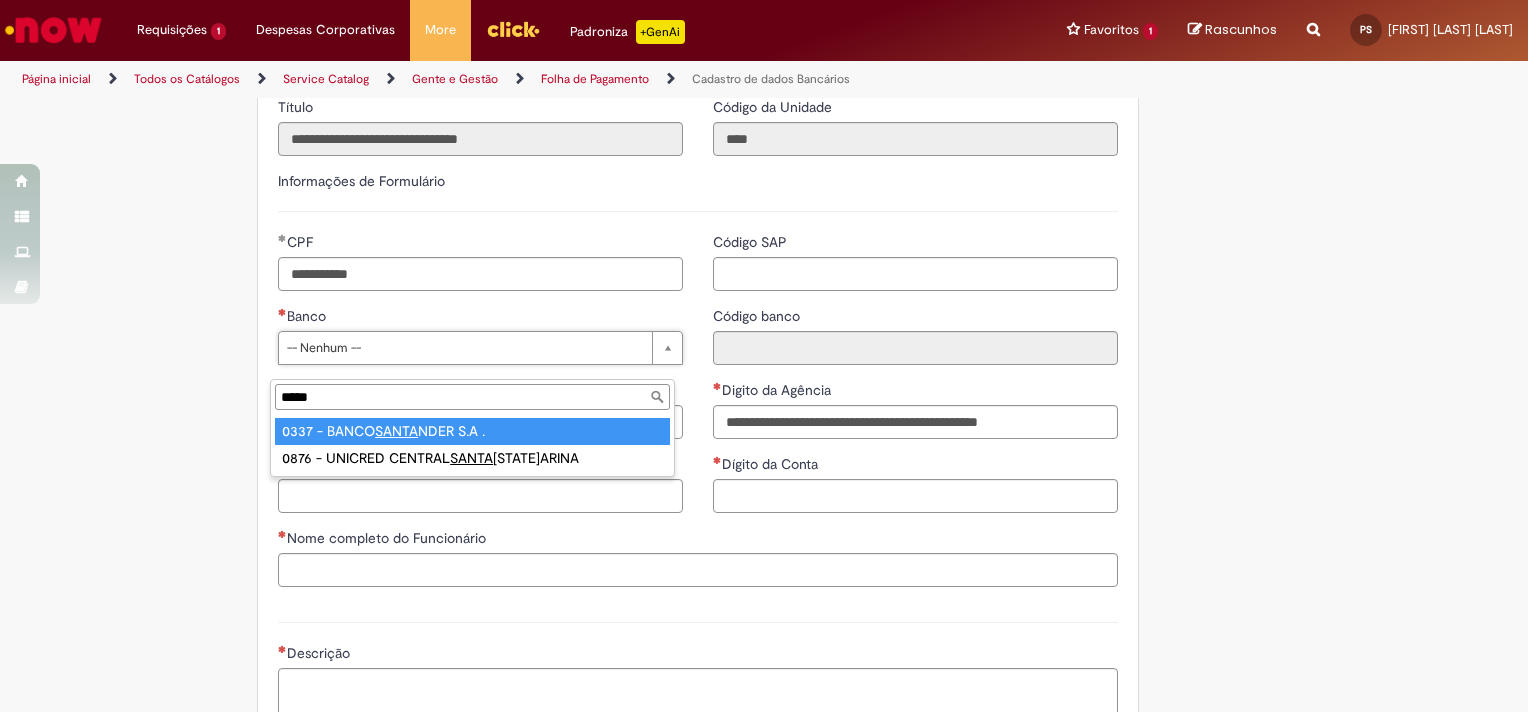 type on "*****" 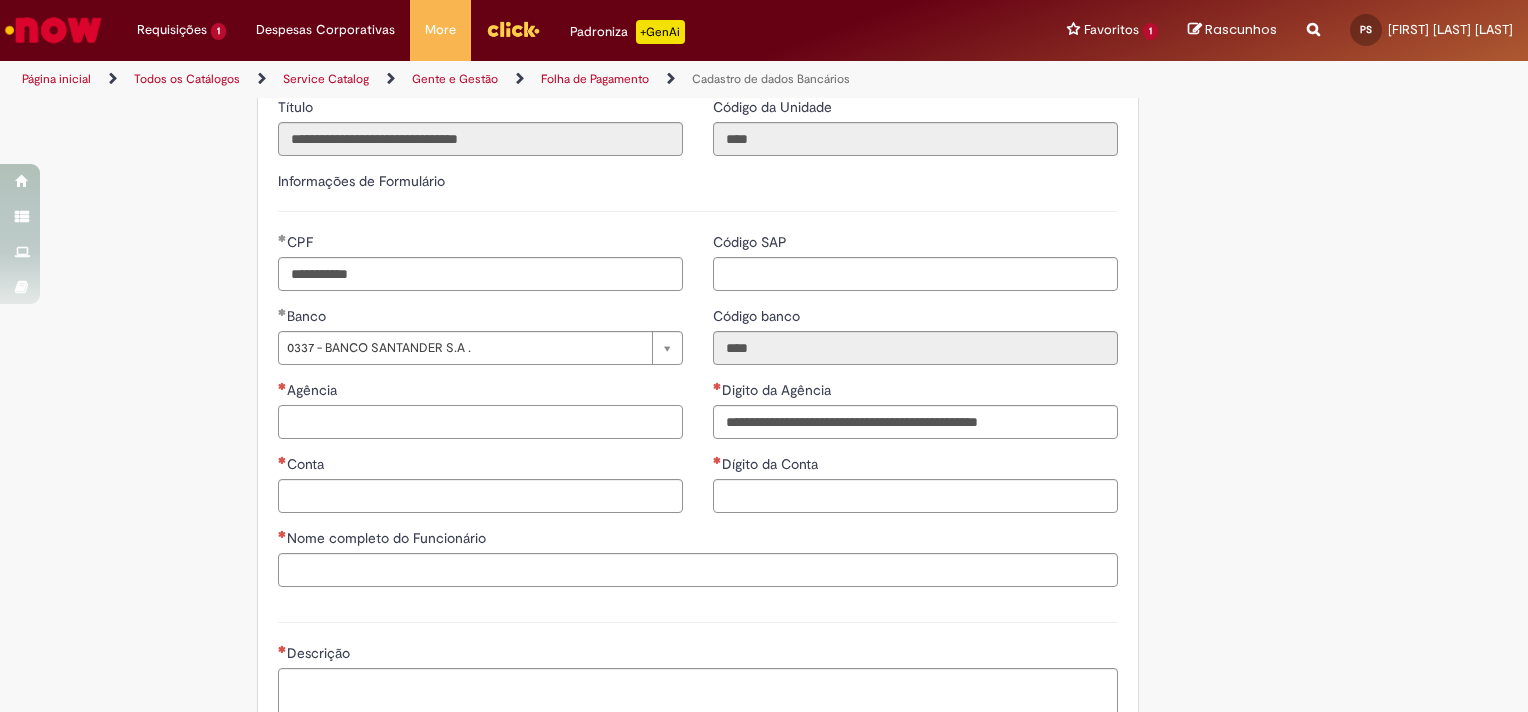 click on "Agência" at bounding box center (480, 422) 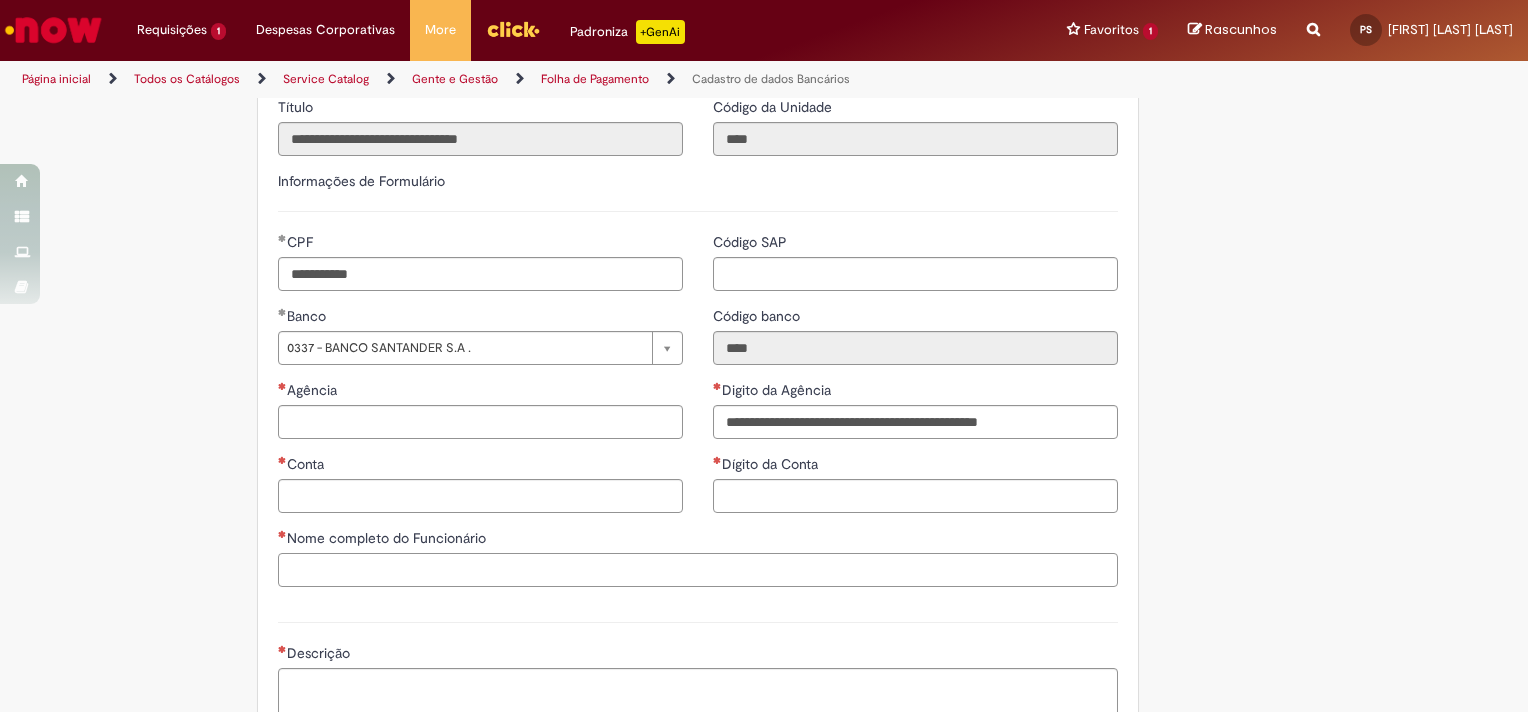 click on "Nome completo do Funcionário" at bounding box center [698, 570] 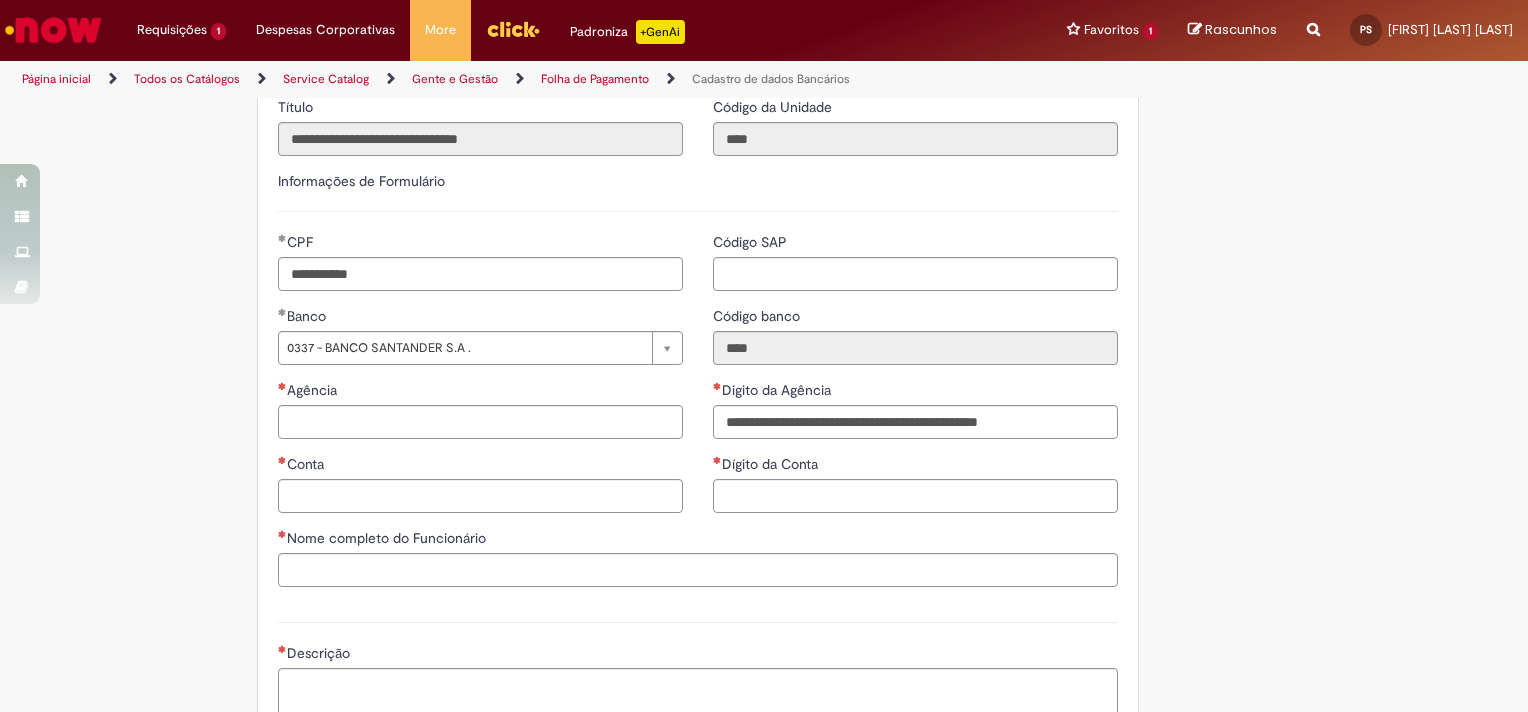 click on "Tire dúvidas com LupiAssist    +GenAI
Oi! Eu sou LupiAssist, uma Inteligência Artificial Generativa em constante aprendizado   Meu conteúdo é monitorado para trazer uma melhor experiência
Dúvidas comuns:
Só mais um instante, estou consultando nossas bases de conhecimento  e escrevendo a melhor resposta pra você!
Title
Lorem ipsum dolor sit amet    Fazer uma nova pergunta
Gerei esta resposta utilizando IA Generativa em conjunto com os nossos padrões. Em caso de divergência, os documentos oficiais prevalecerão.
Saiba mais em:
Ou ligue para:
E aí, te ajudei?
Sim, obrigado!" at bounding box center [764, 154] 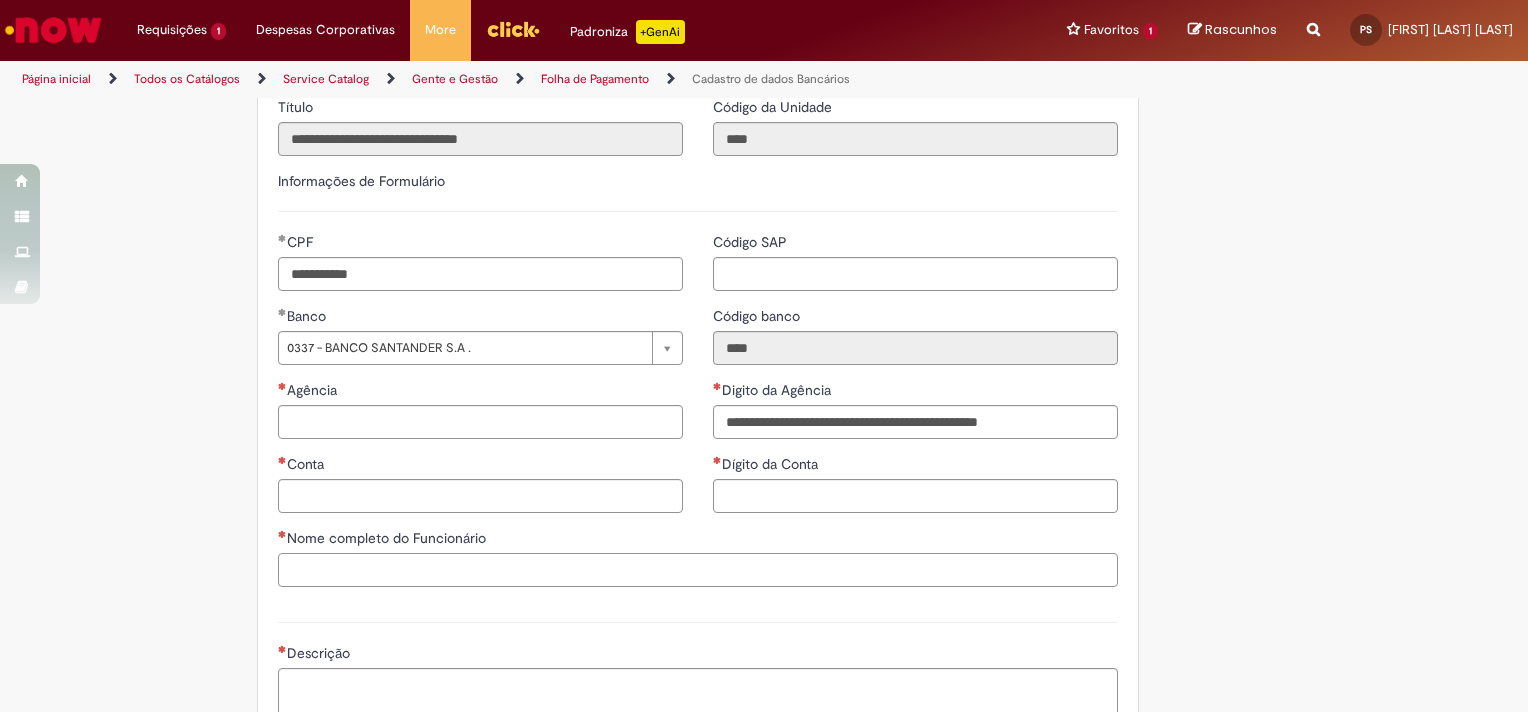 click on "Nome completo do Funcionário" at bounding box center (698, 570) 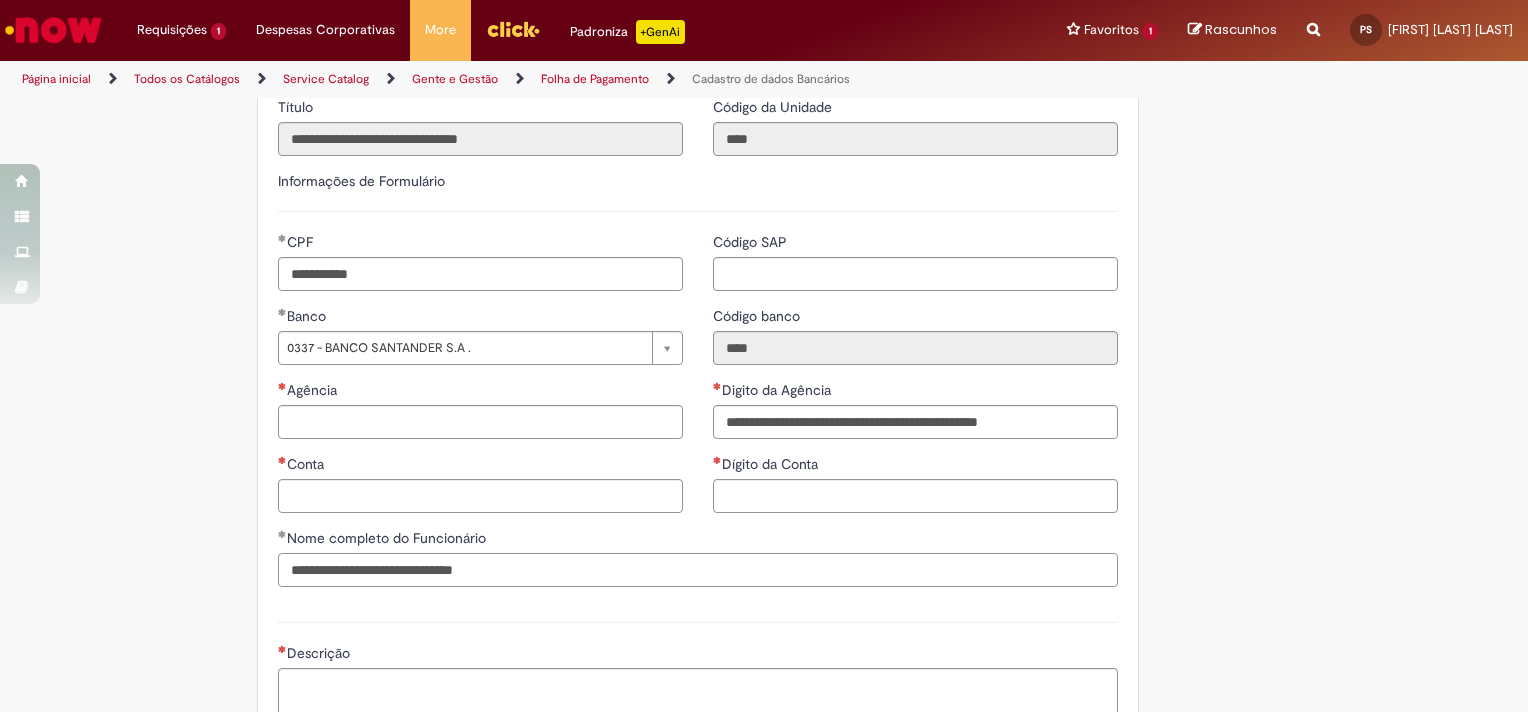 type on "**********" 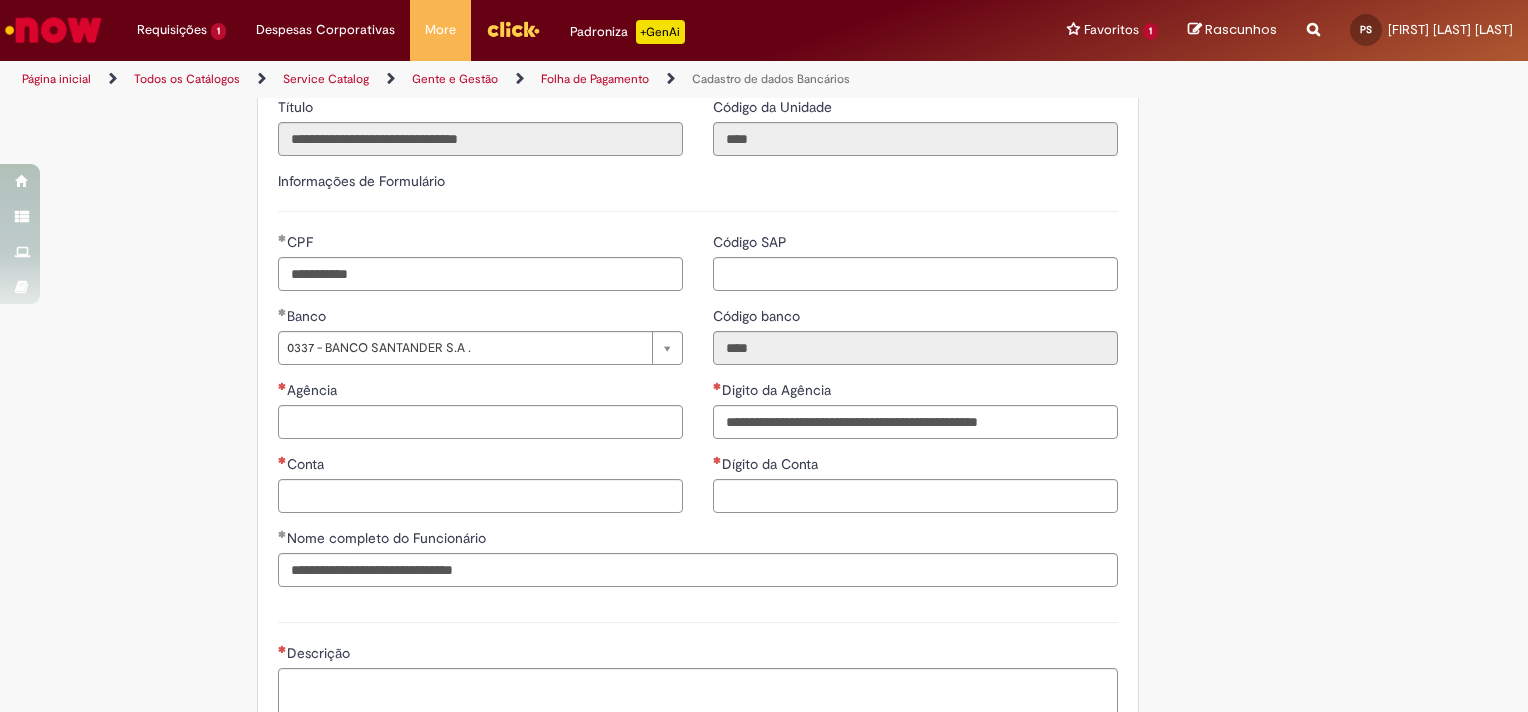 type on "**********" 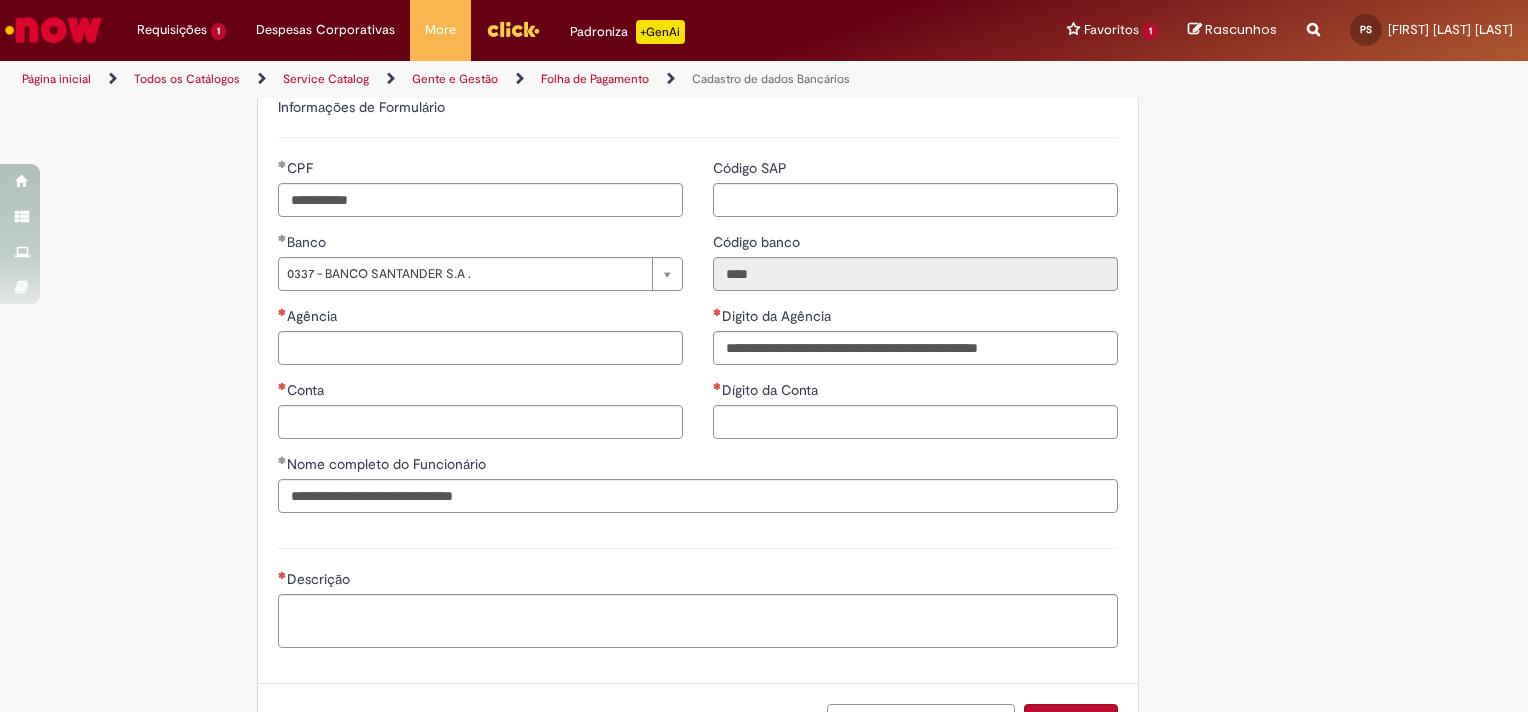 scroll, scrollTop: 738, scrollLeft: 0, axis: vertical 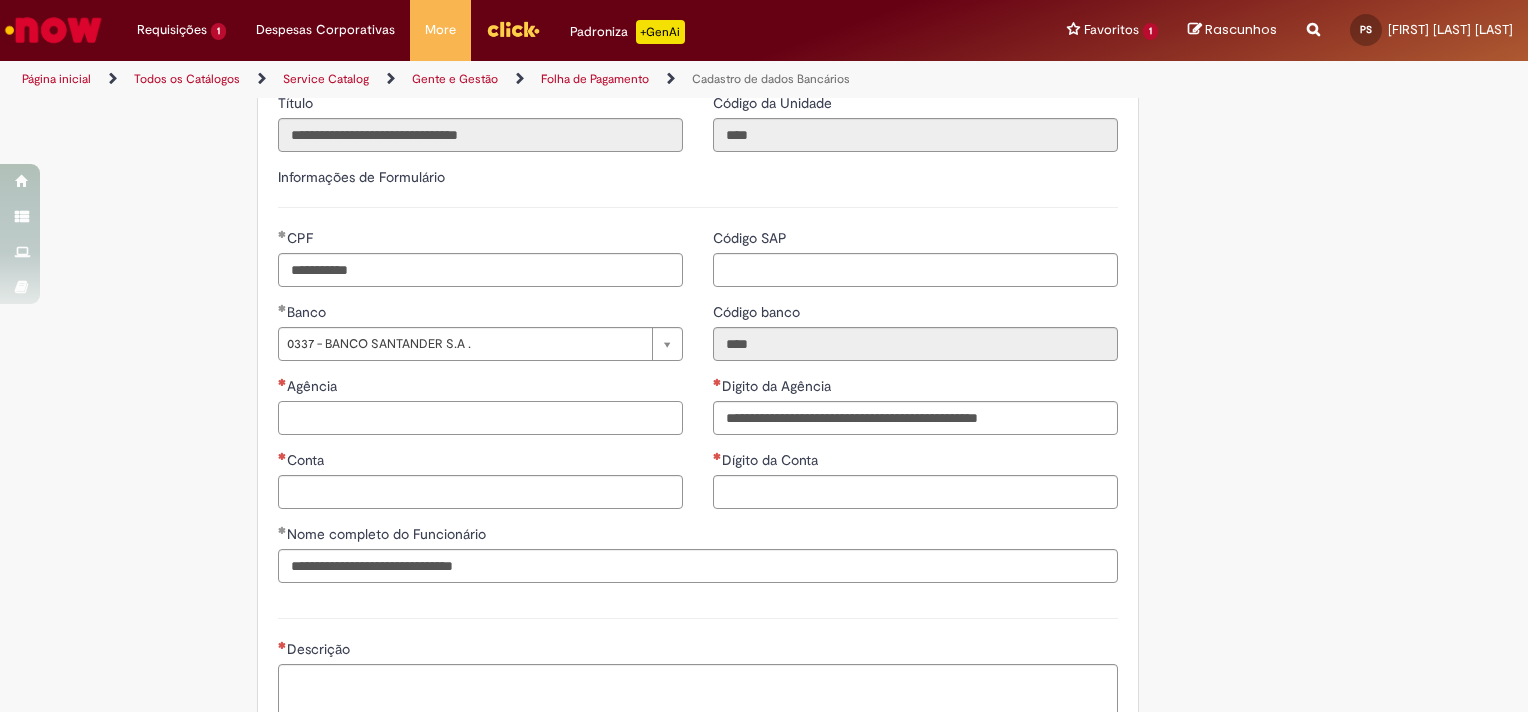 click on "Agência" at bounding box center [480, 418] 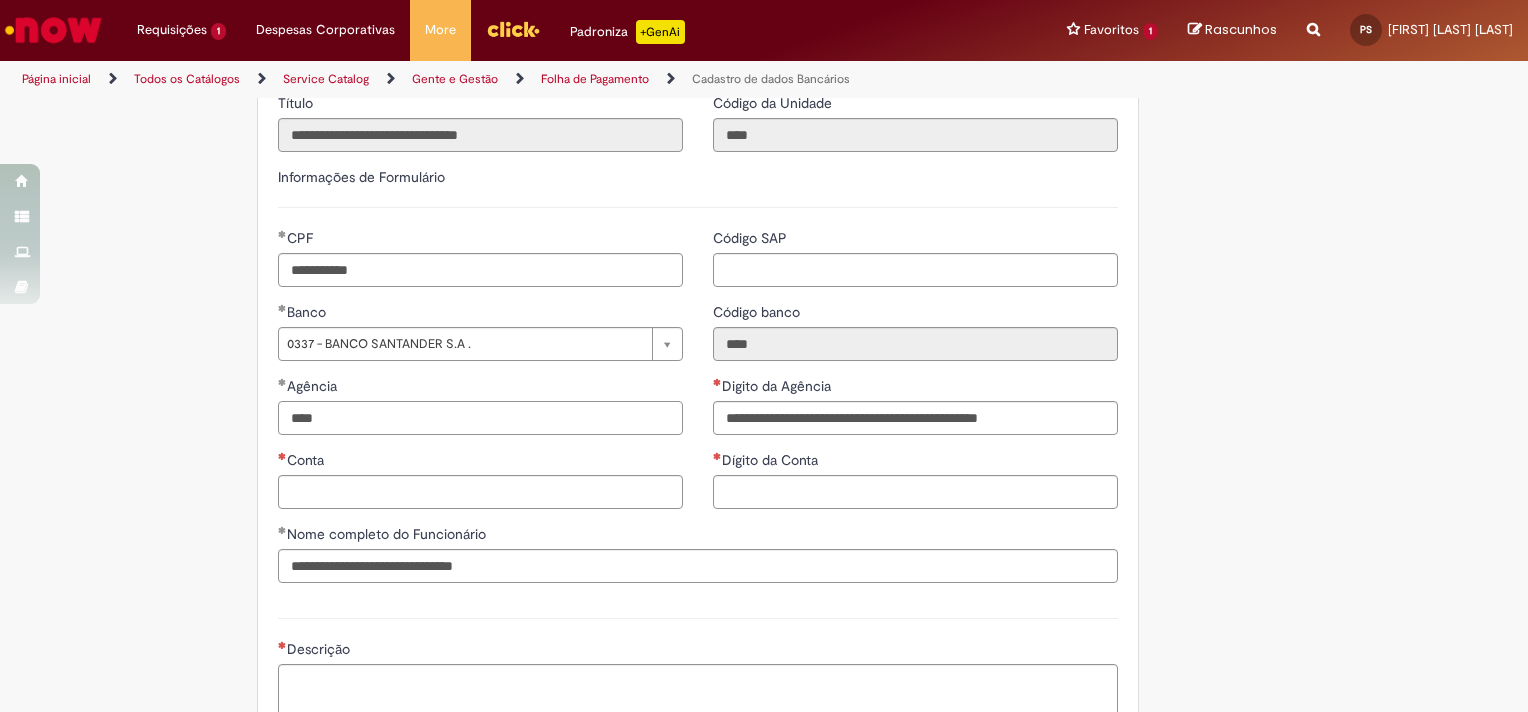 type on "****" 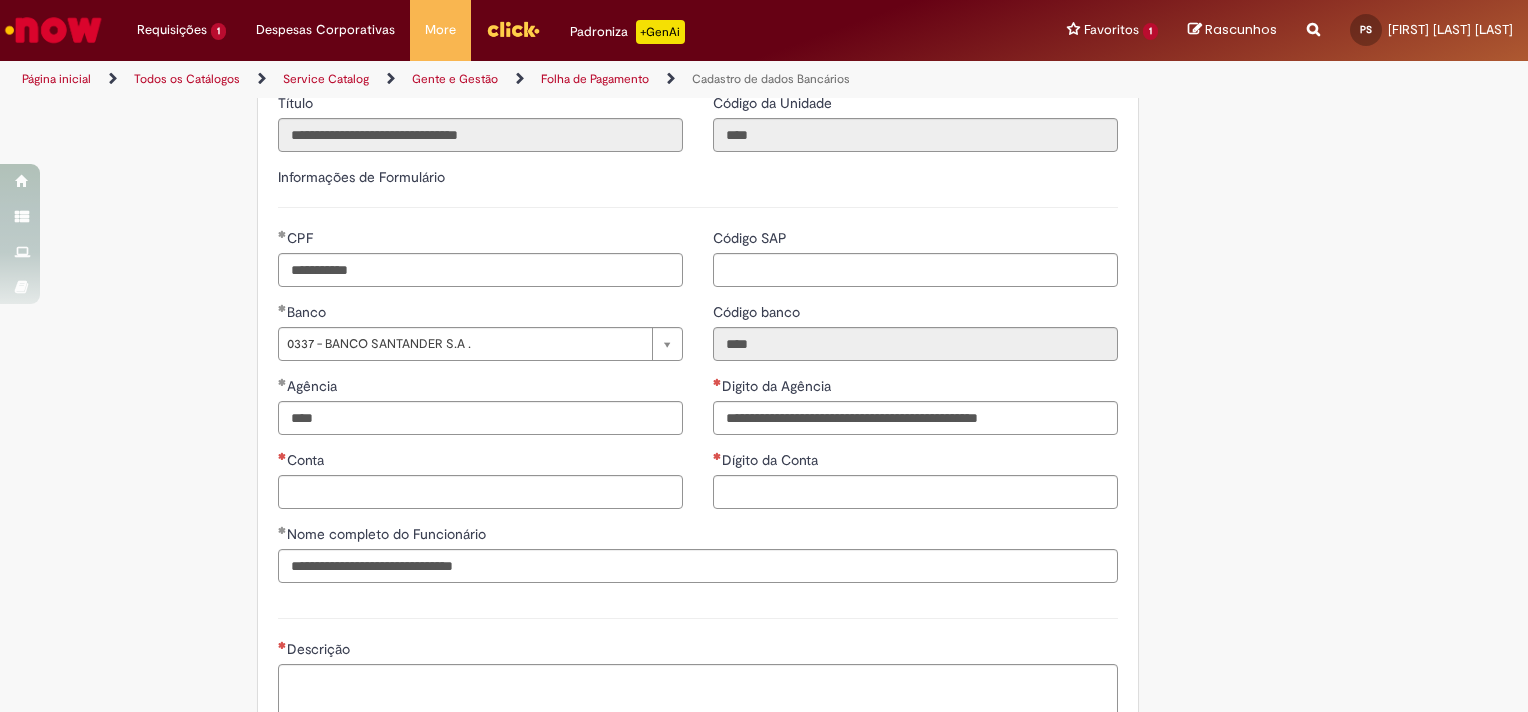 type on "**********" 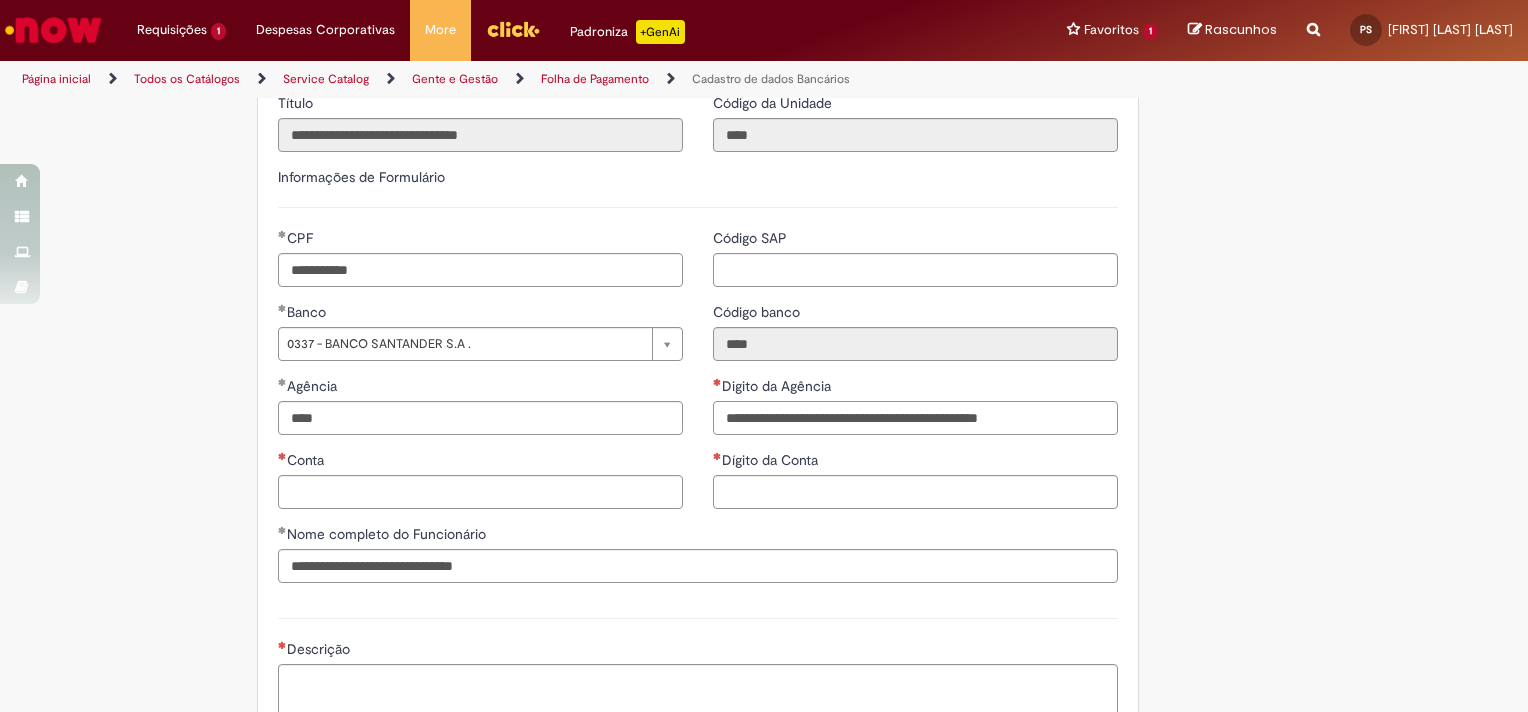 click on "Digito da Agência" at bounding box center (915, 418) 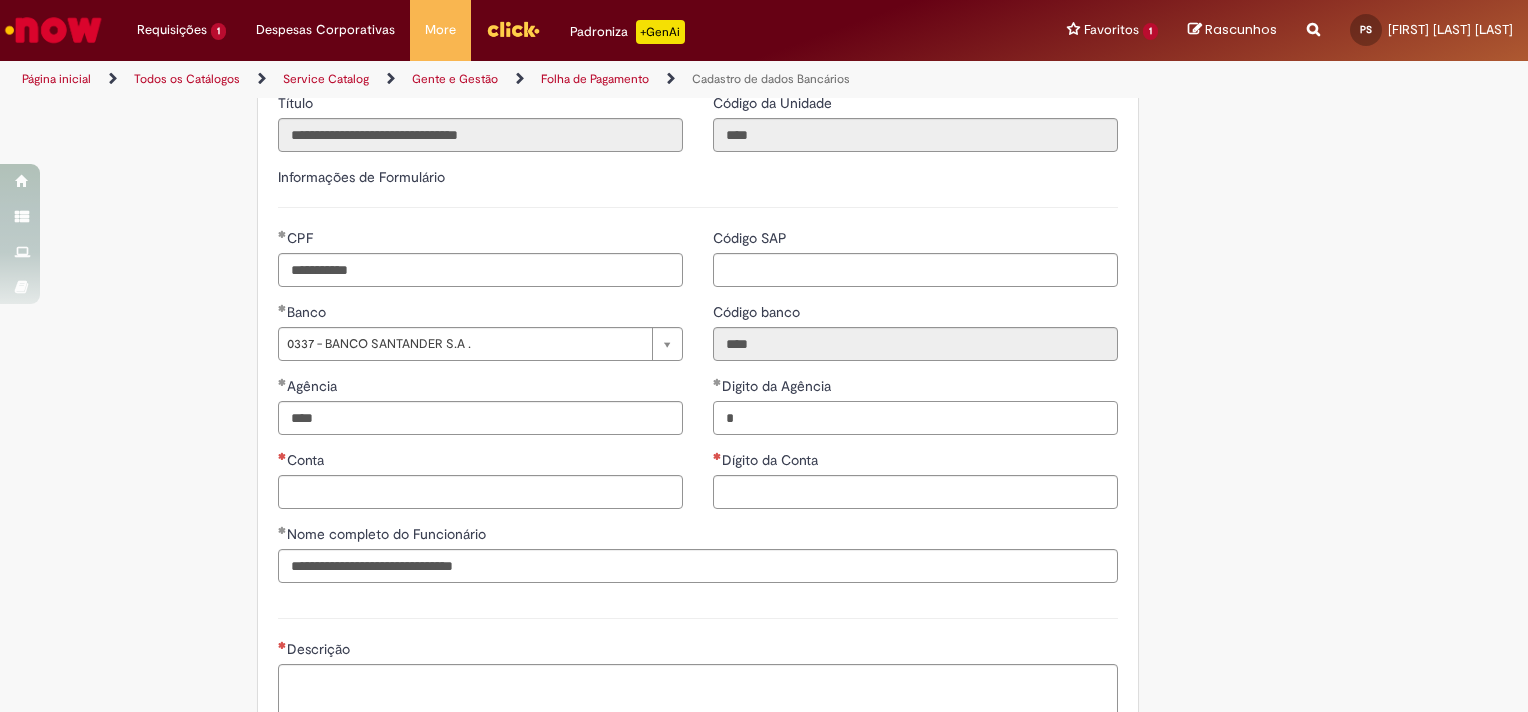 type on "*" 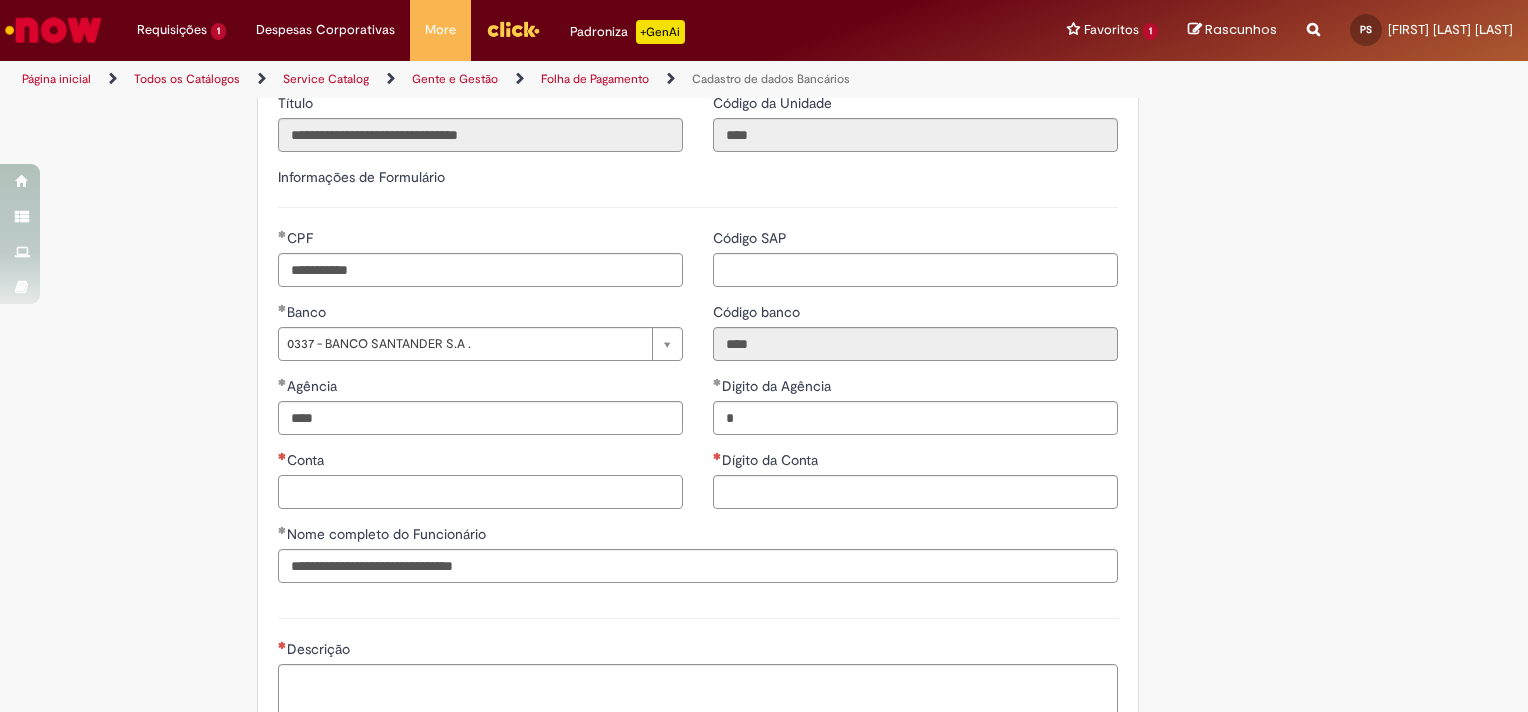type on "**********" 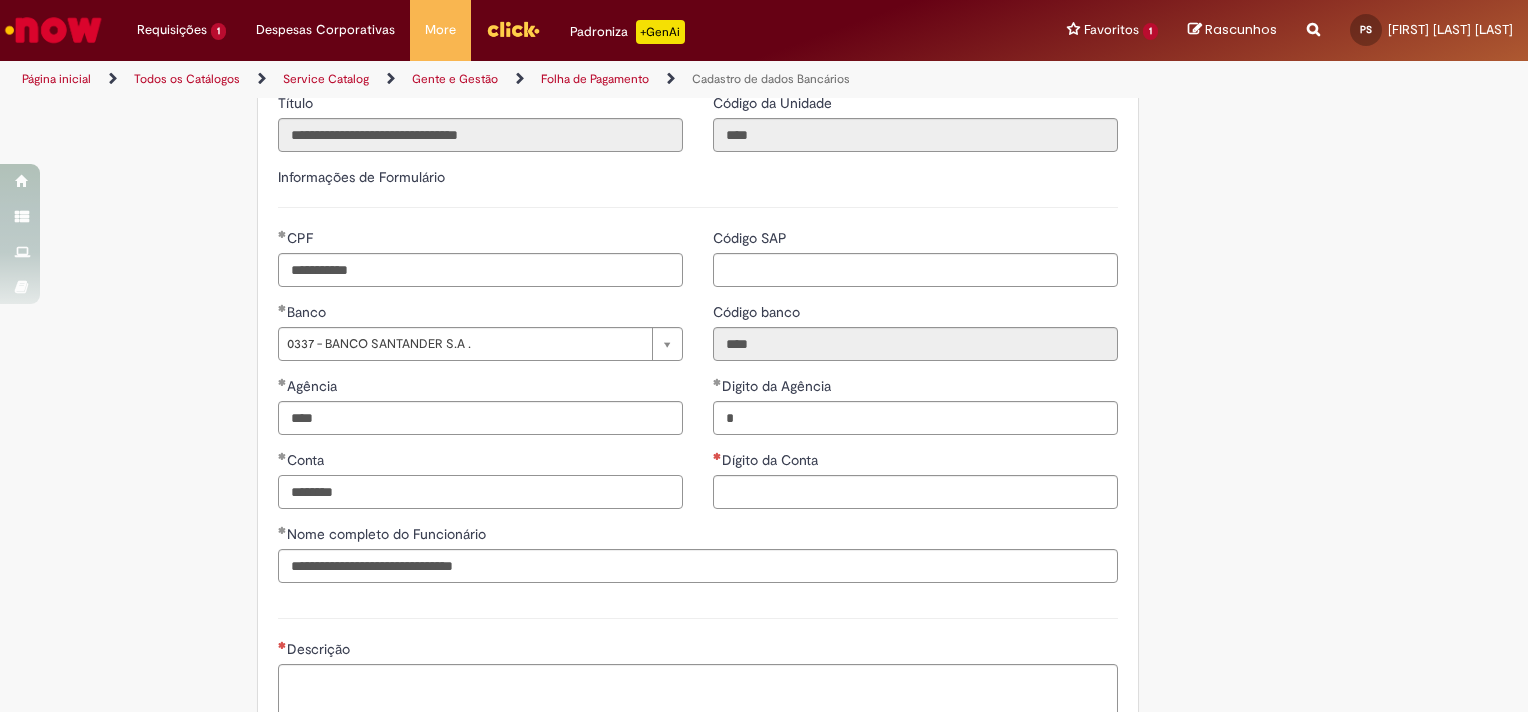 type on "********" 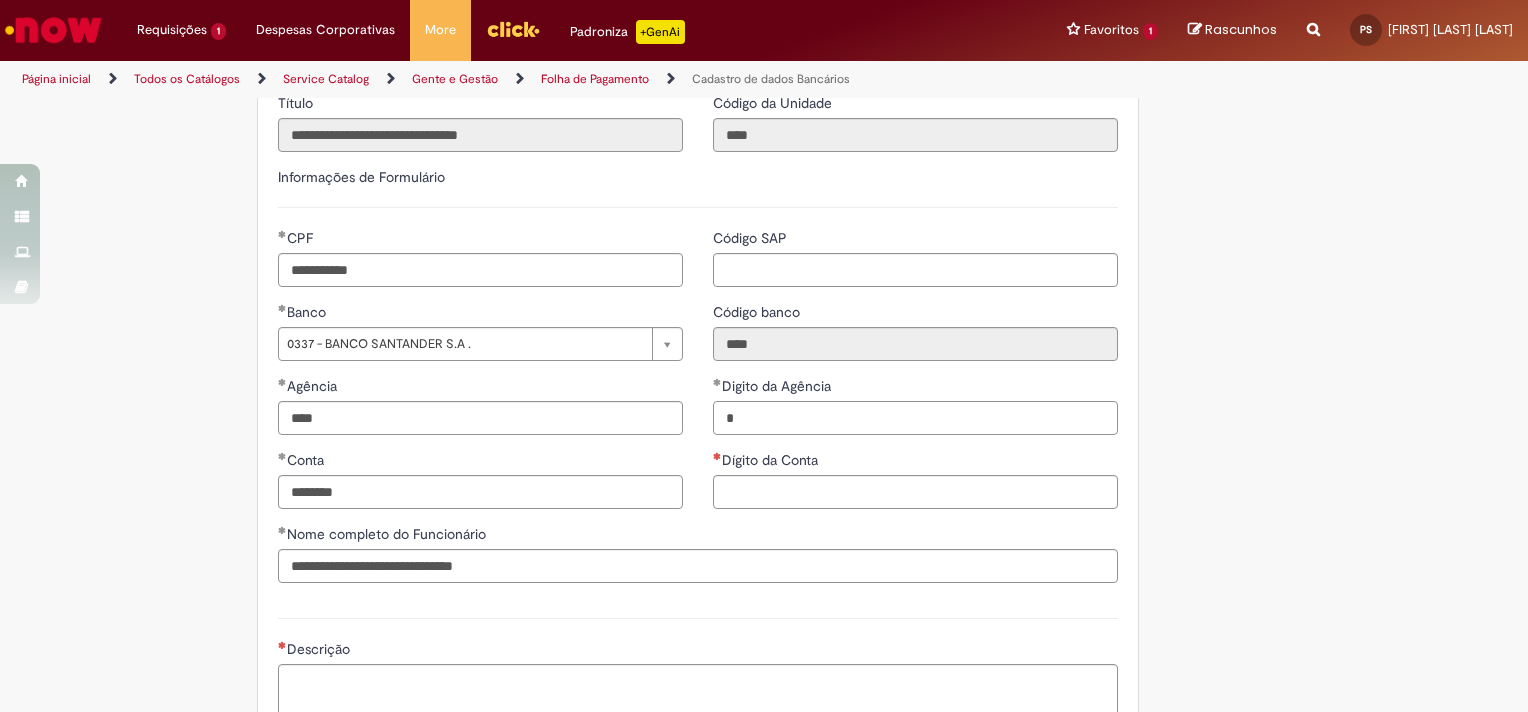 type on "**********" 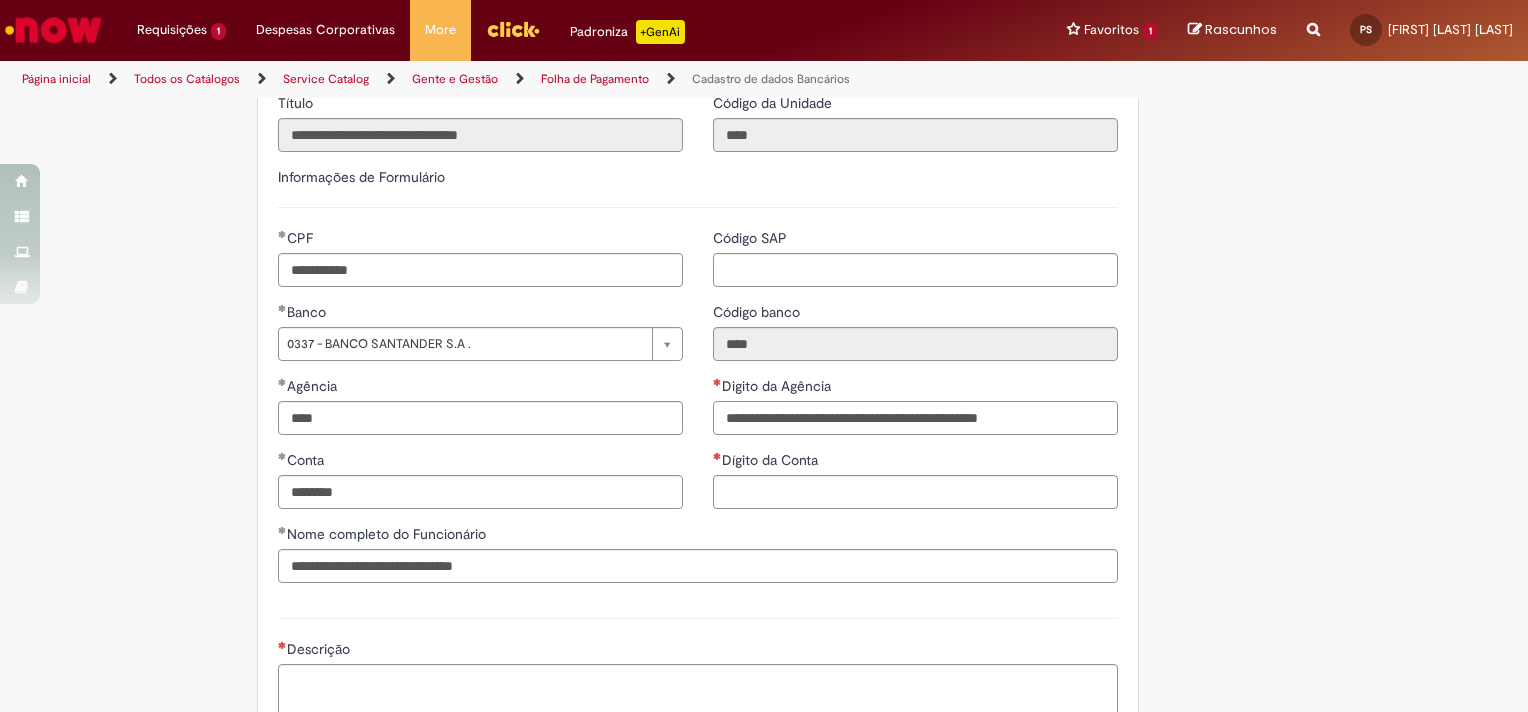 type on "*" 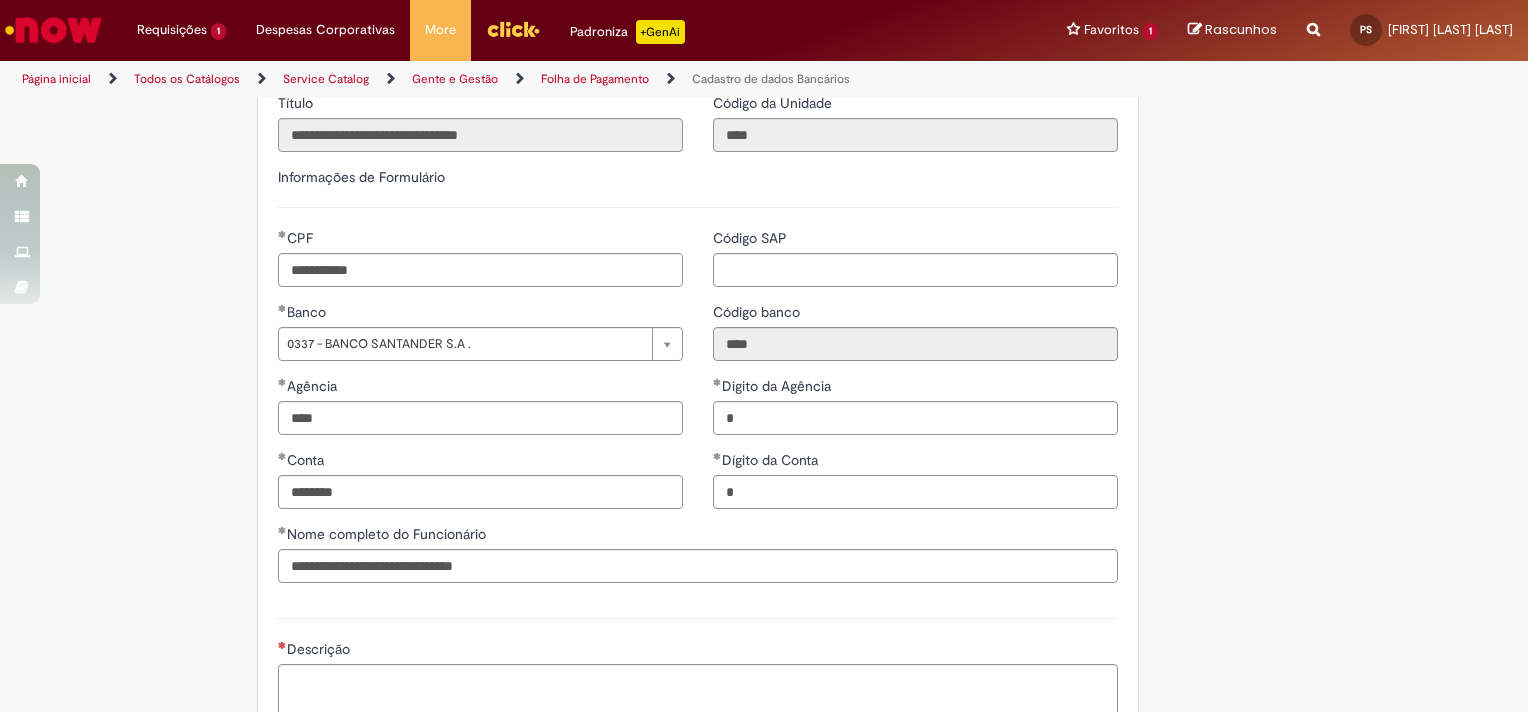 type on "*" 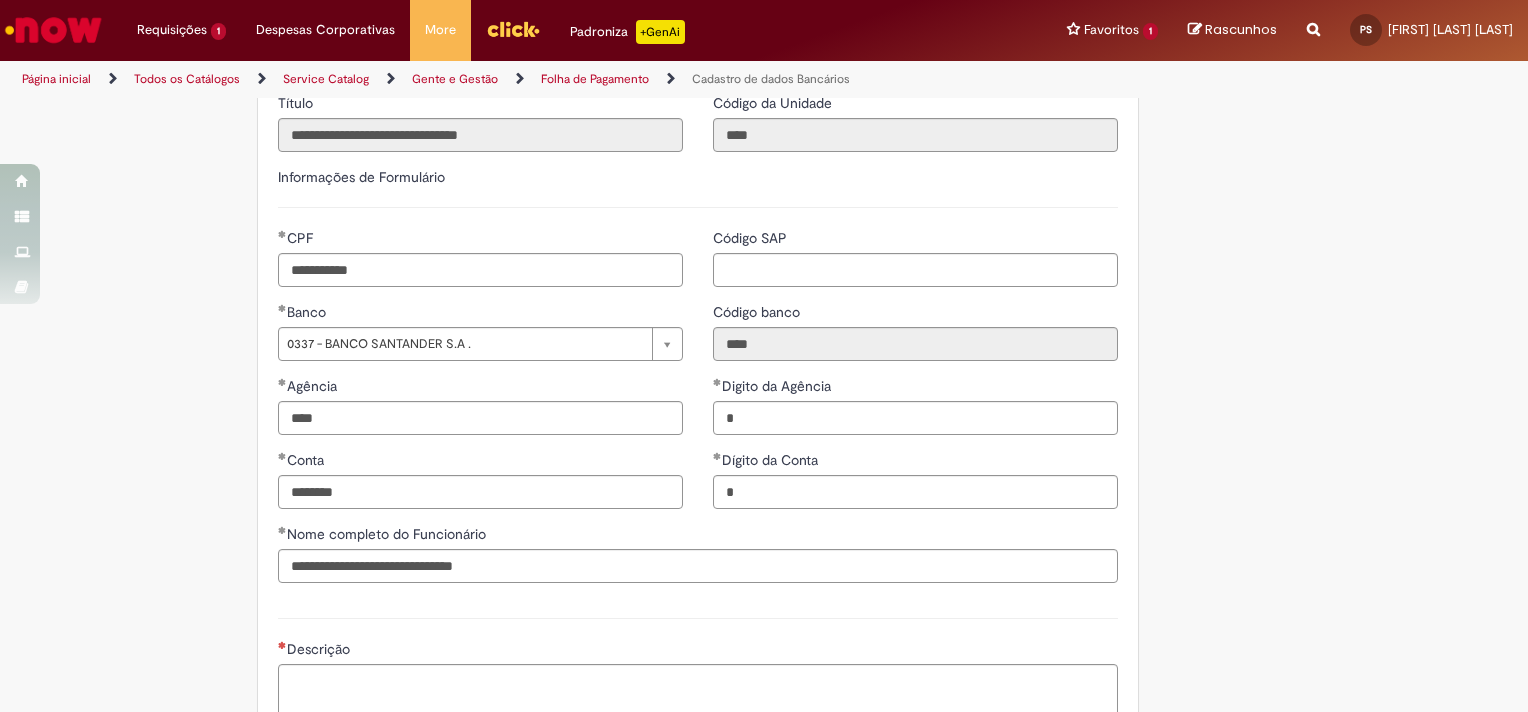 type on "**********" 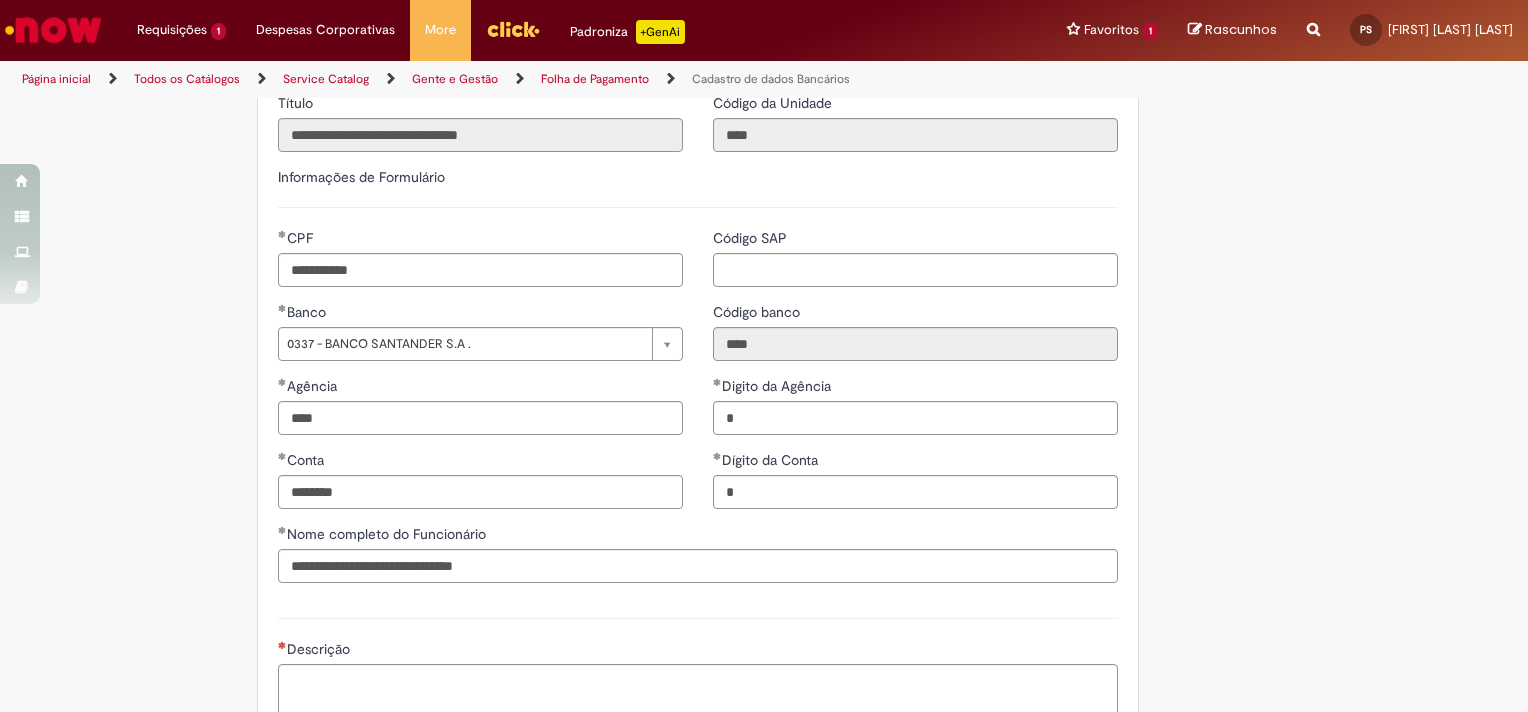 click on "Tire dúvidas com LupiAssist    +GenAI
Oi! Eu sou LupiAssist, uma Inteligência Artificial Generativa em constante aprendizado   Meu conteúdo é monitorado para trazer uma melhor experiência
Dúvidas comuns:
Só mais um instante, estou consultando nossas bases de conhecimento  e escrevendo a melhor resposta pra você!
Title
Lorem ipsum dolor sit amet    Fazer uma nova pergunta
Gerei esta resposta utilizando IA Generativa em conjunto com os nossos padrões. Em caso de divergência, os documentos oficiais prevalecerão.
Saiba mais em:
Ou ligue para:
E aí, te ajudei?
Sim, obrigado!" at bounding box center (764, 150) 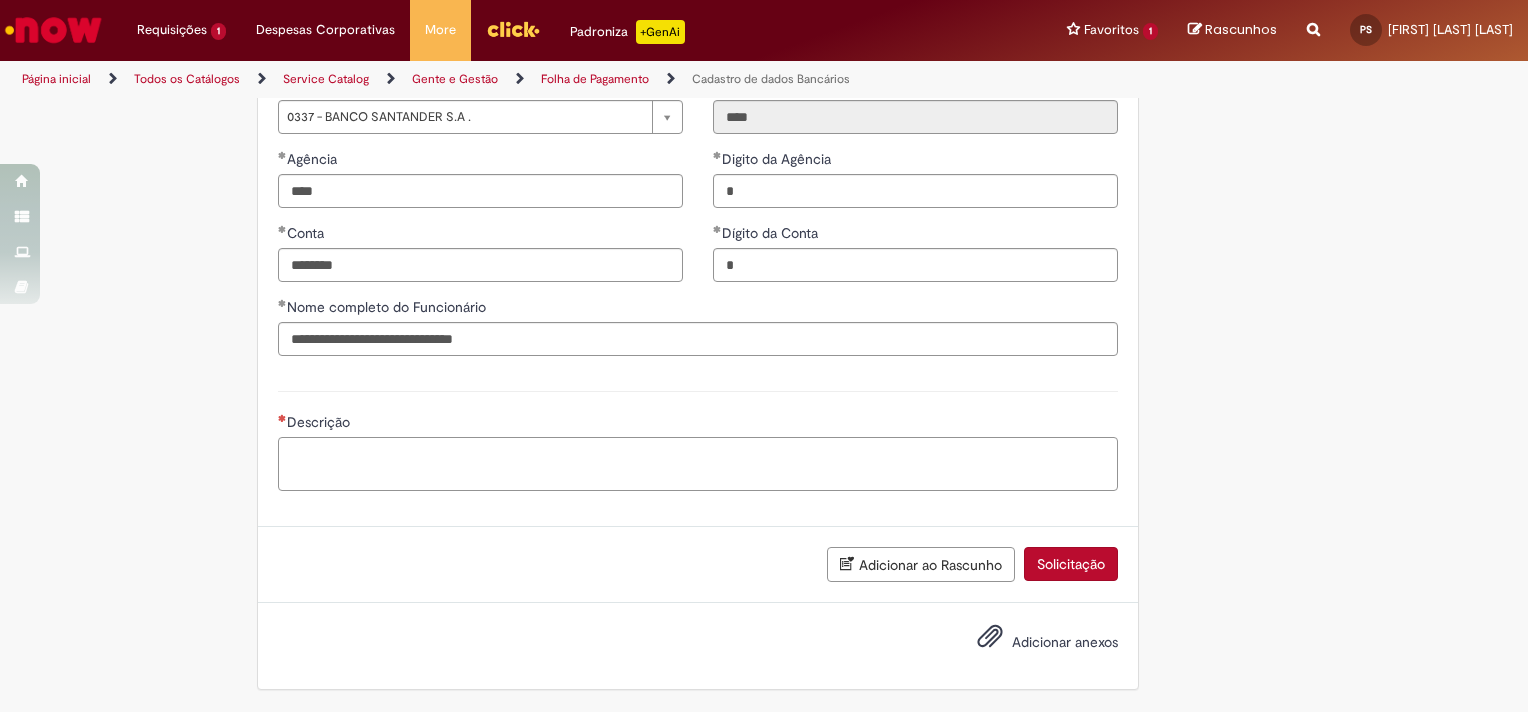 click on "Descrição" at bounding box center [698, 464] 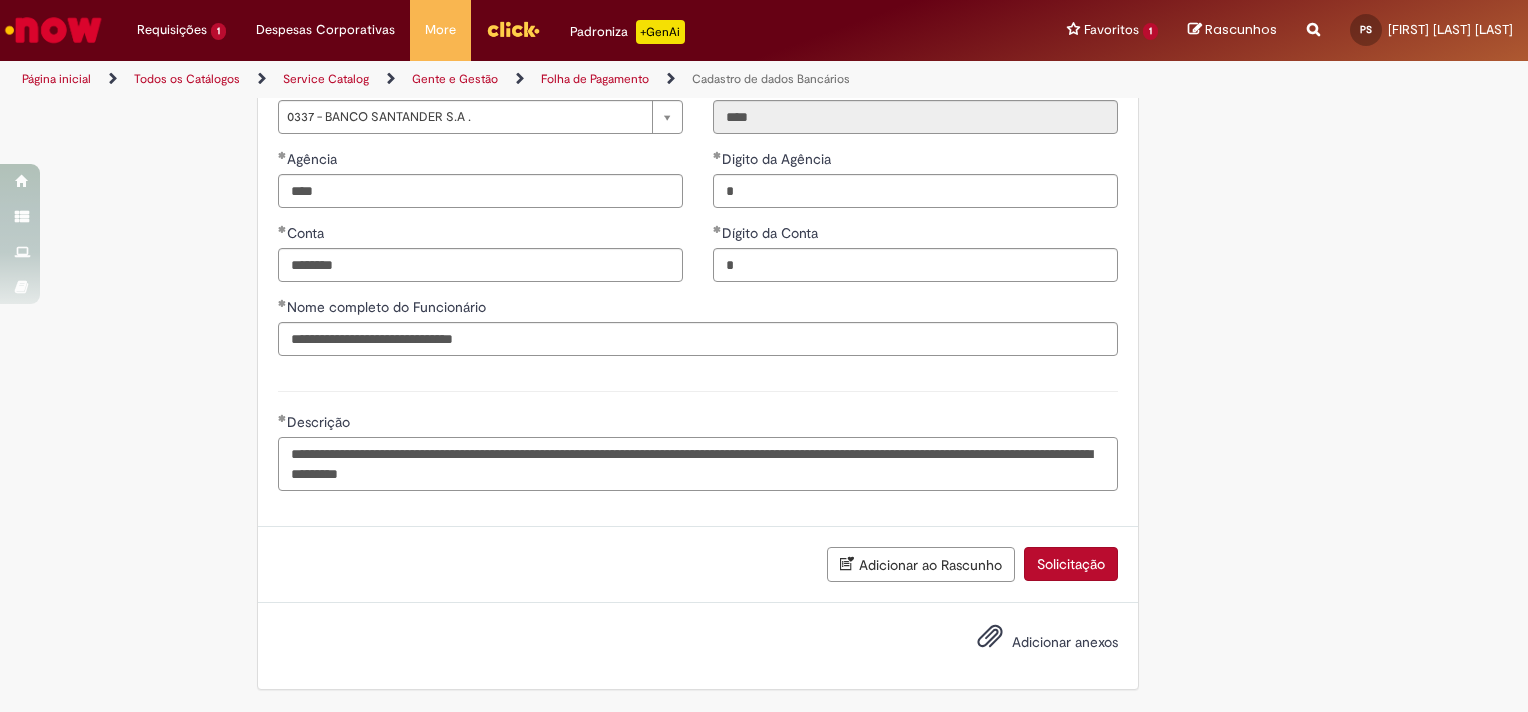 click on "**********" at bounding box center [698, 464] 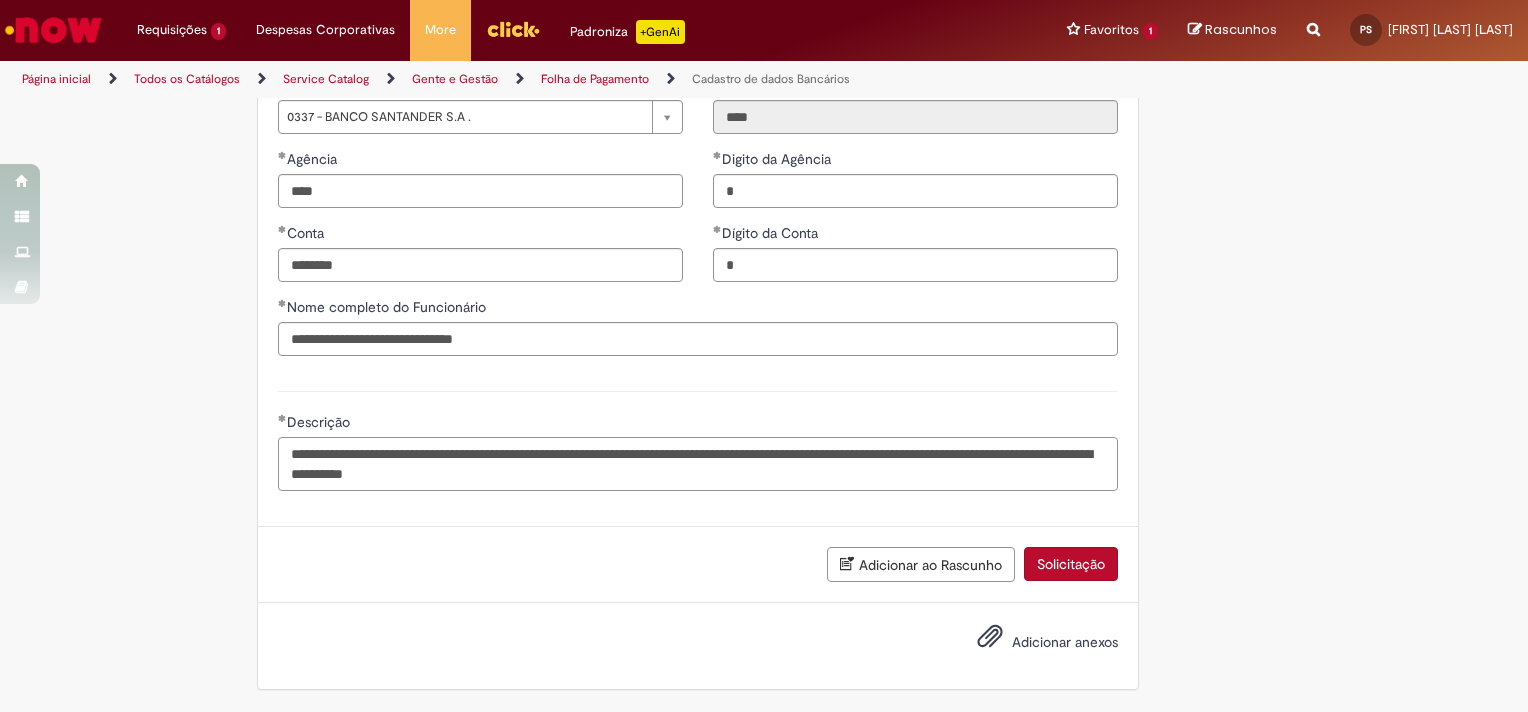 type on "**********" 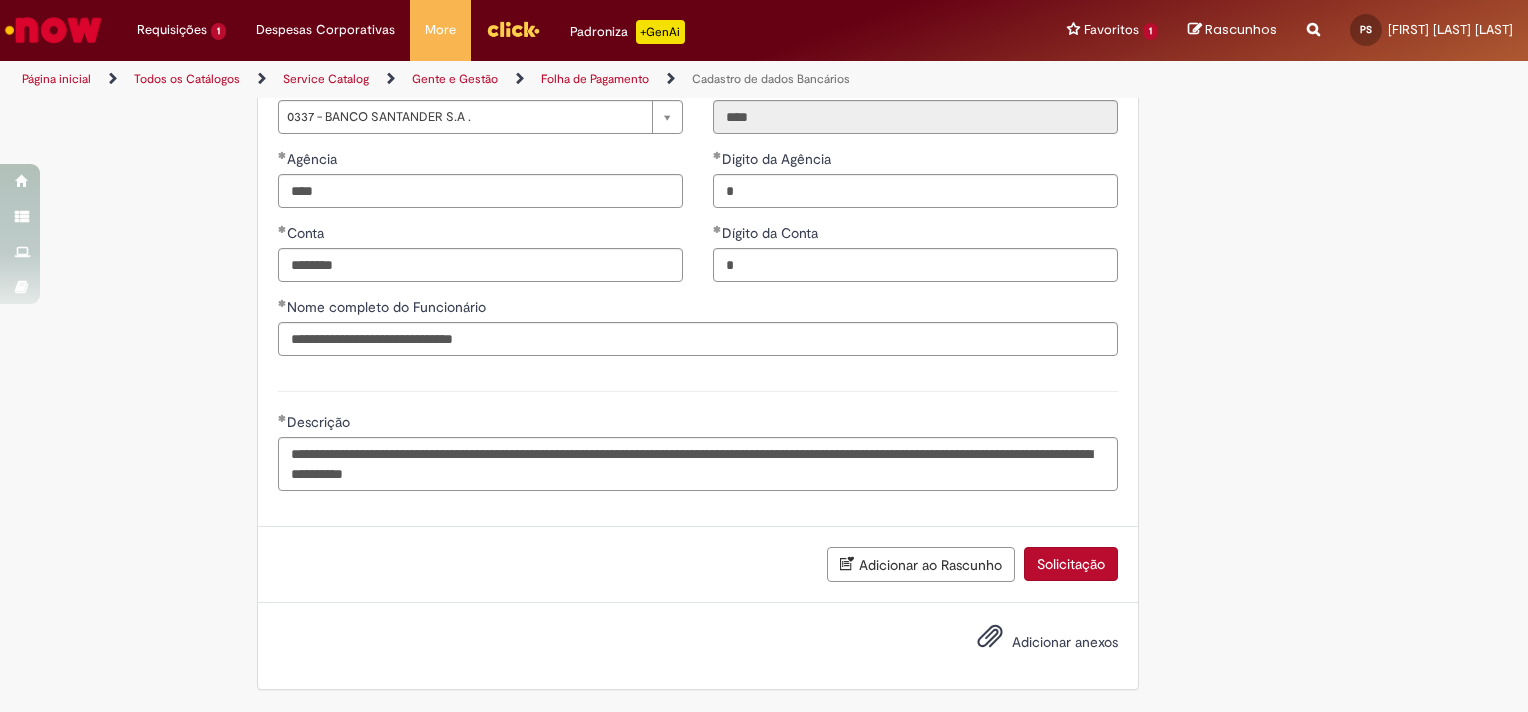 type on "**********" 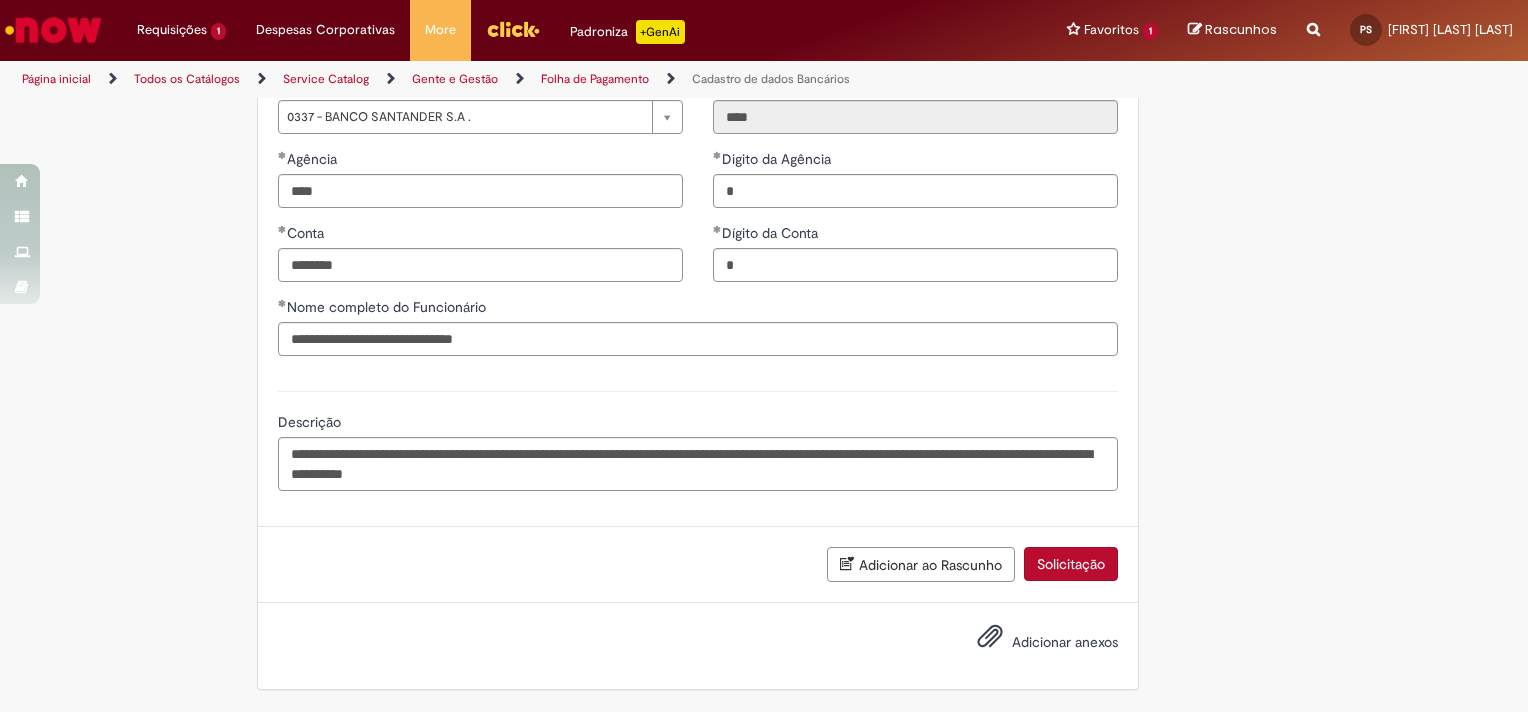 click on "Adicionar a Favoritos
Cadastro de dados Bancários
Oferta destinada para cadastro de dados bancários de funcionários. Esta oferta não modifica dados de fornecedores e não resolve dúvidas sobre pagamentos de reembolsos.
Para Funcionarios (Reembolso):     - O cadastro de dados bancários no SAP é somente para recebimento de Reembolso via Portal NOW.      - Deverá ocorrer em conta corrente, não deverá ser informada conta salário, poupança ou conjunta.     - Esse cadastro não é utilizado para pagamento de salário, para esse tipo de recebimento favor entrar em contato com o time de Gente e Gestão.     - Para dúvidas sobre recebimento de reembolso e abertura de chamado para reembolso, acionar o time de pagamentos. Corporate Expenses - Accounts Payable [EMAIL]
Para Fornecedores:     - Material para cadastro de fornecedores:" at bounding box center (666, -77) 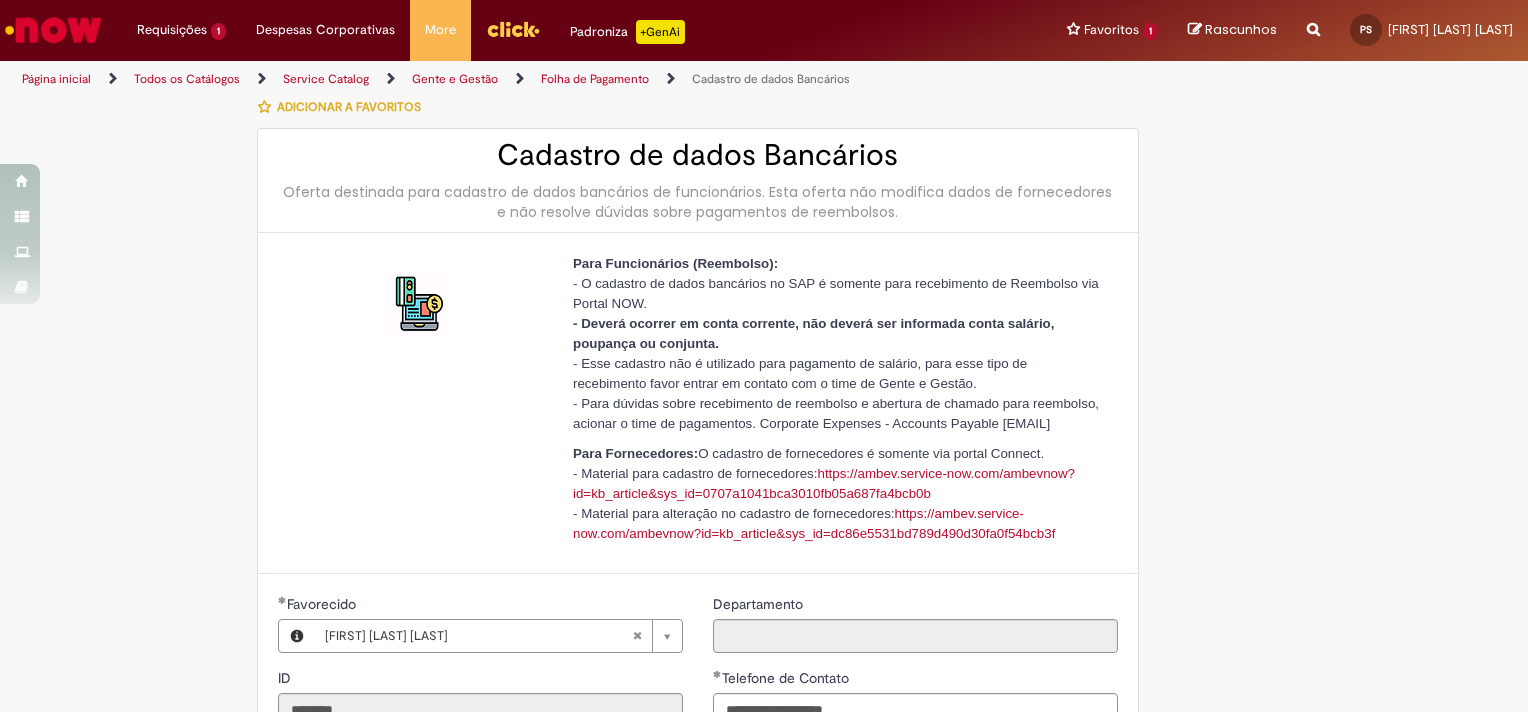 scroll, scrollTop: 16, scrollLeft: 0, axis: vertical 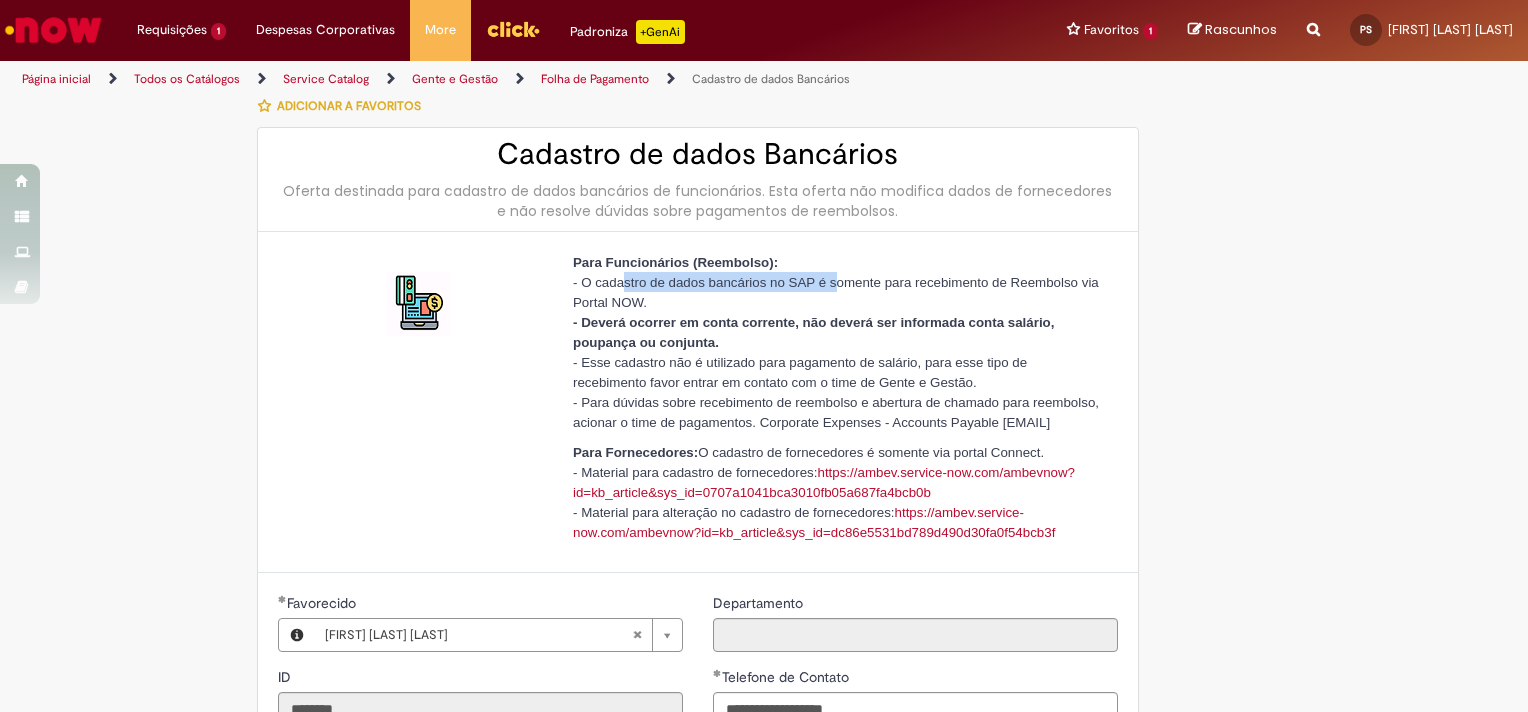 drag, startPoint x: 603, startPoint y: 276, endPoint x: 820, endPoint y: 280, distance: 217.03687 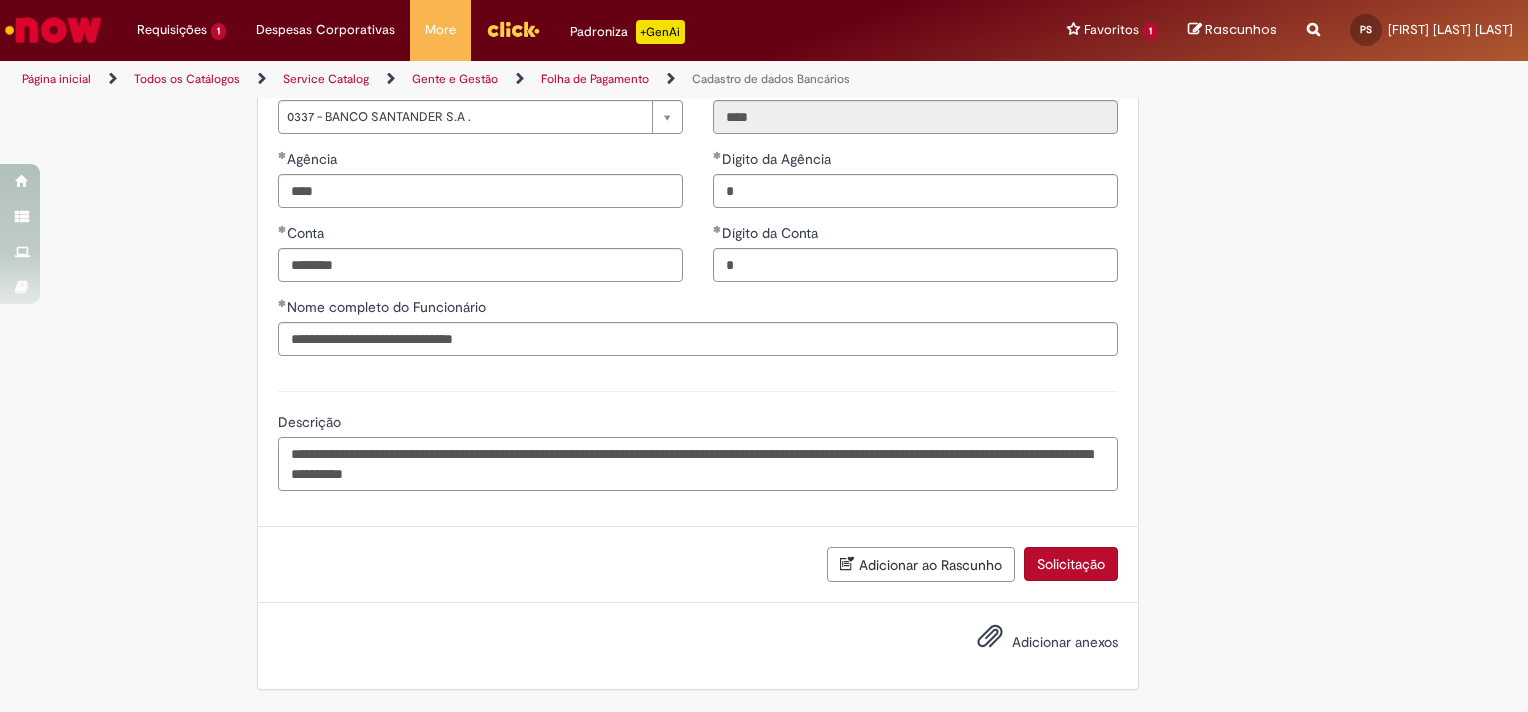 drag, startPoint x: 486, startPoint y: 455, endPoint x: 342, endPoint y: 442, distance: 144.58562 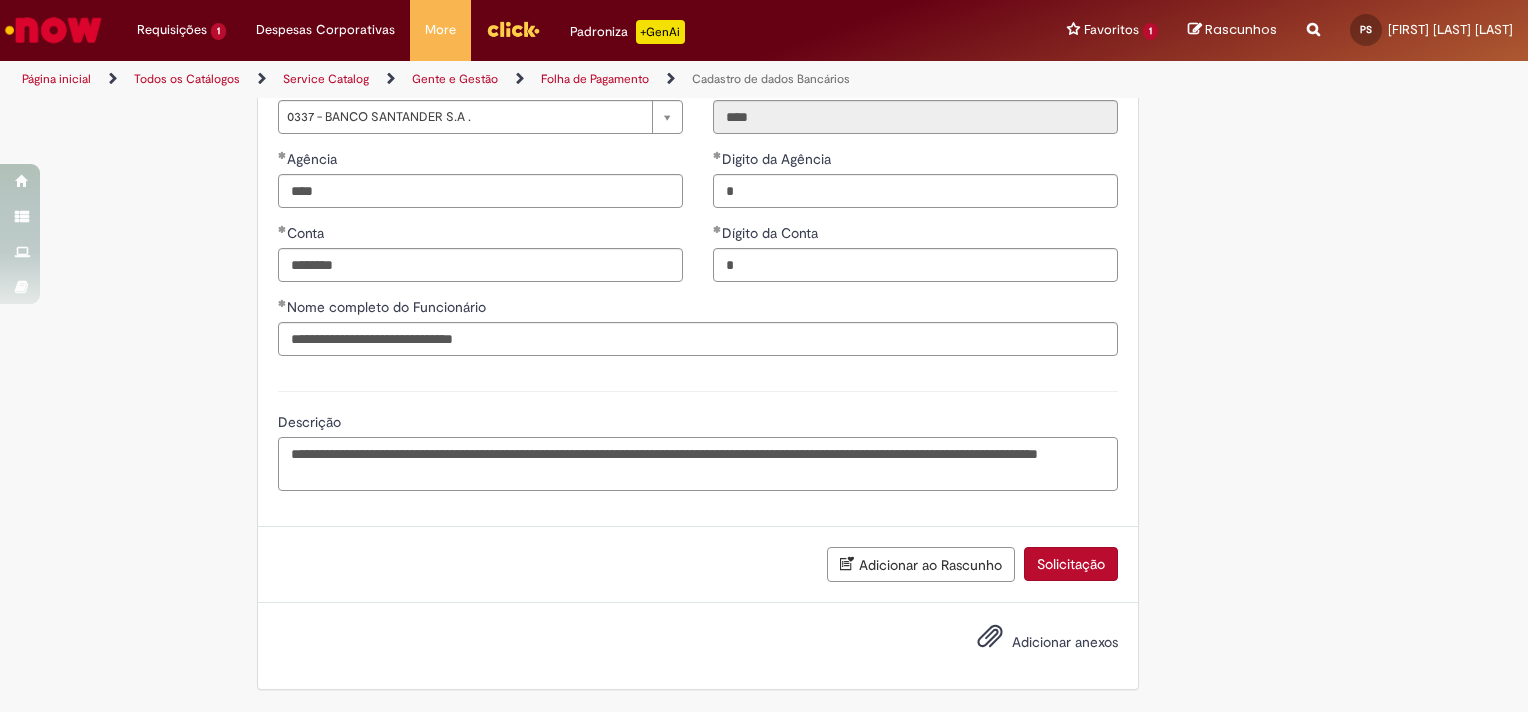 paste on "**********" 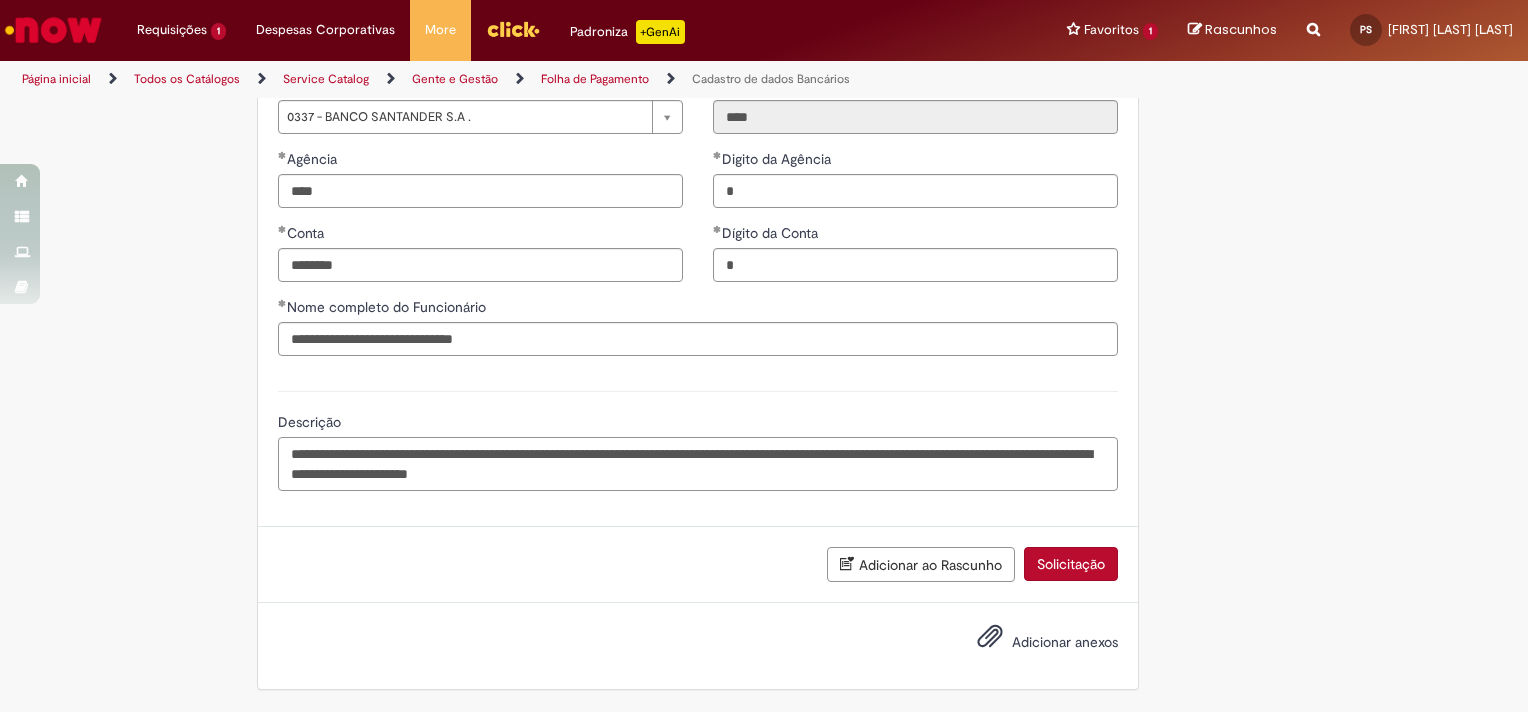 click on "**********" at bounding box center [698, 464] 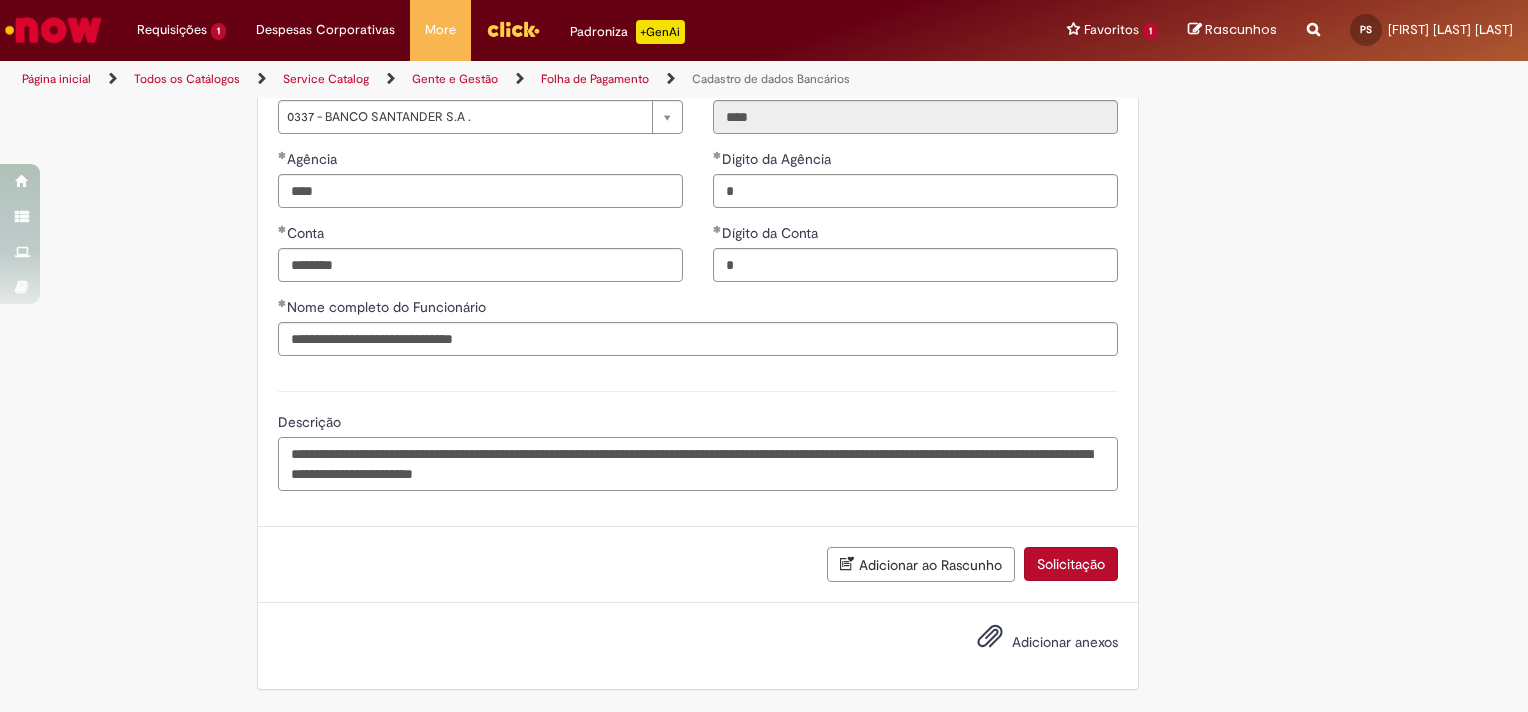type on "**********" 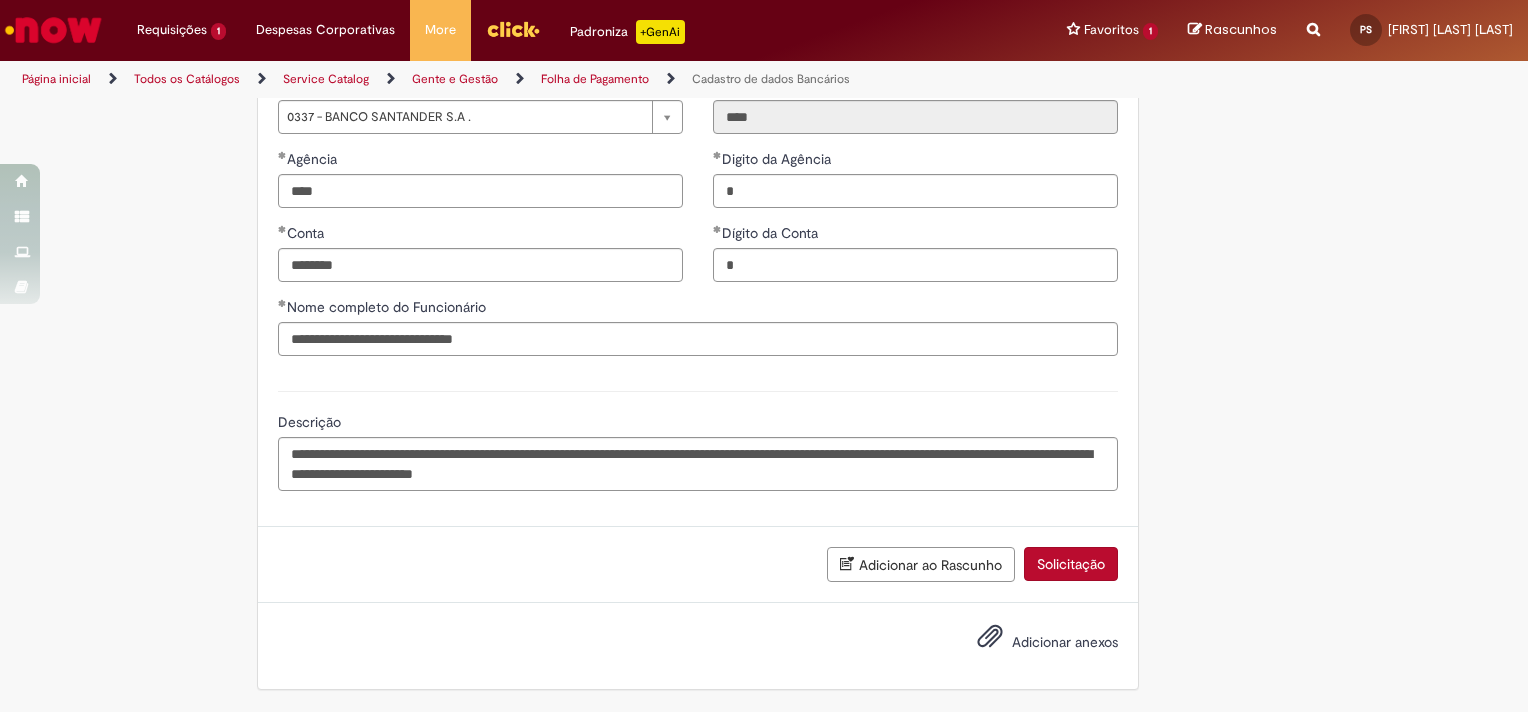 type on "**********" 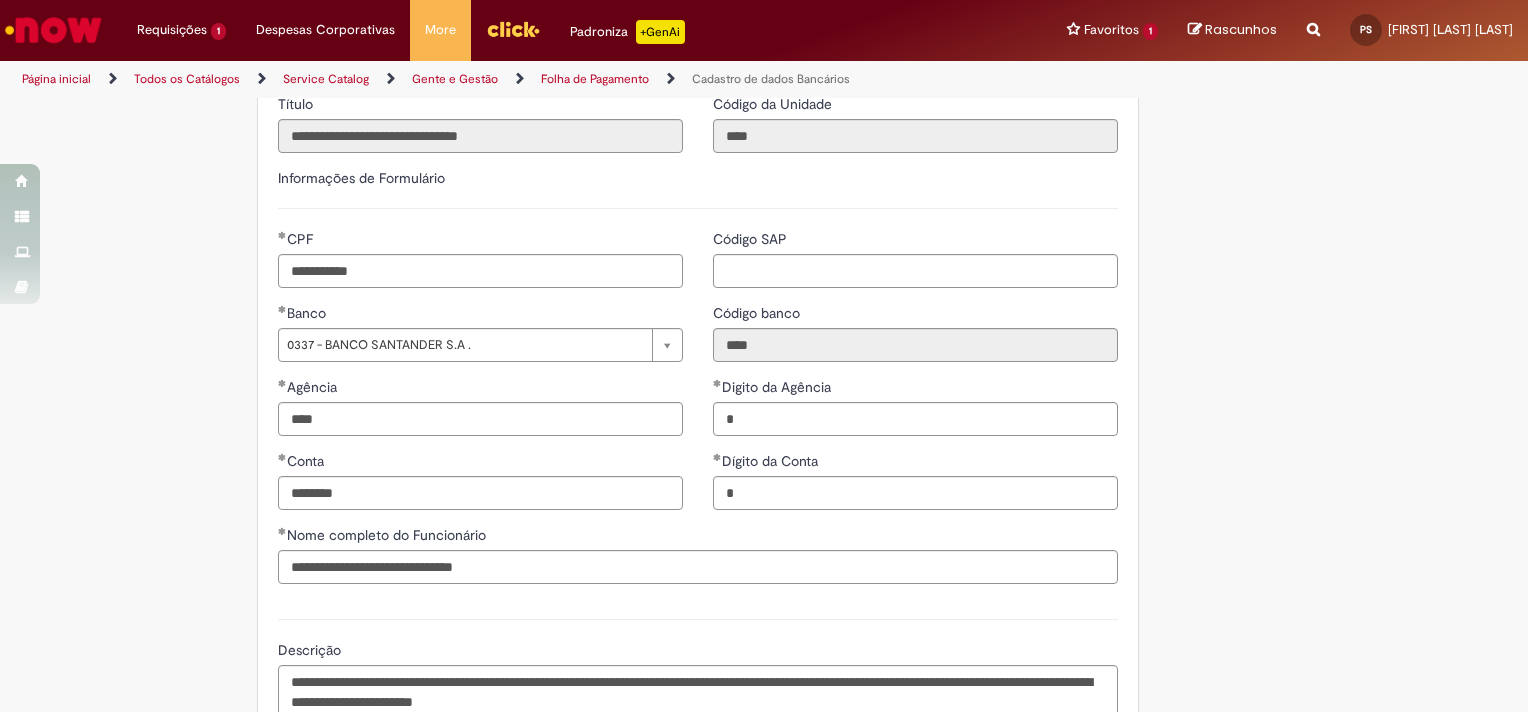 scroll, scrollTop: 981, scrollLeft: 0, axis: vertical 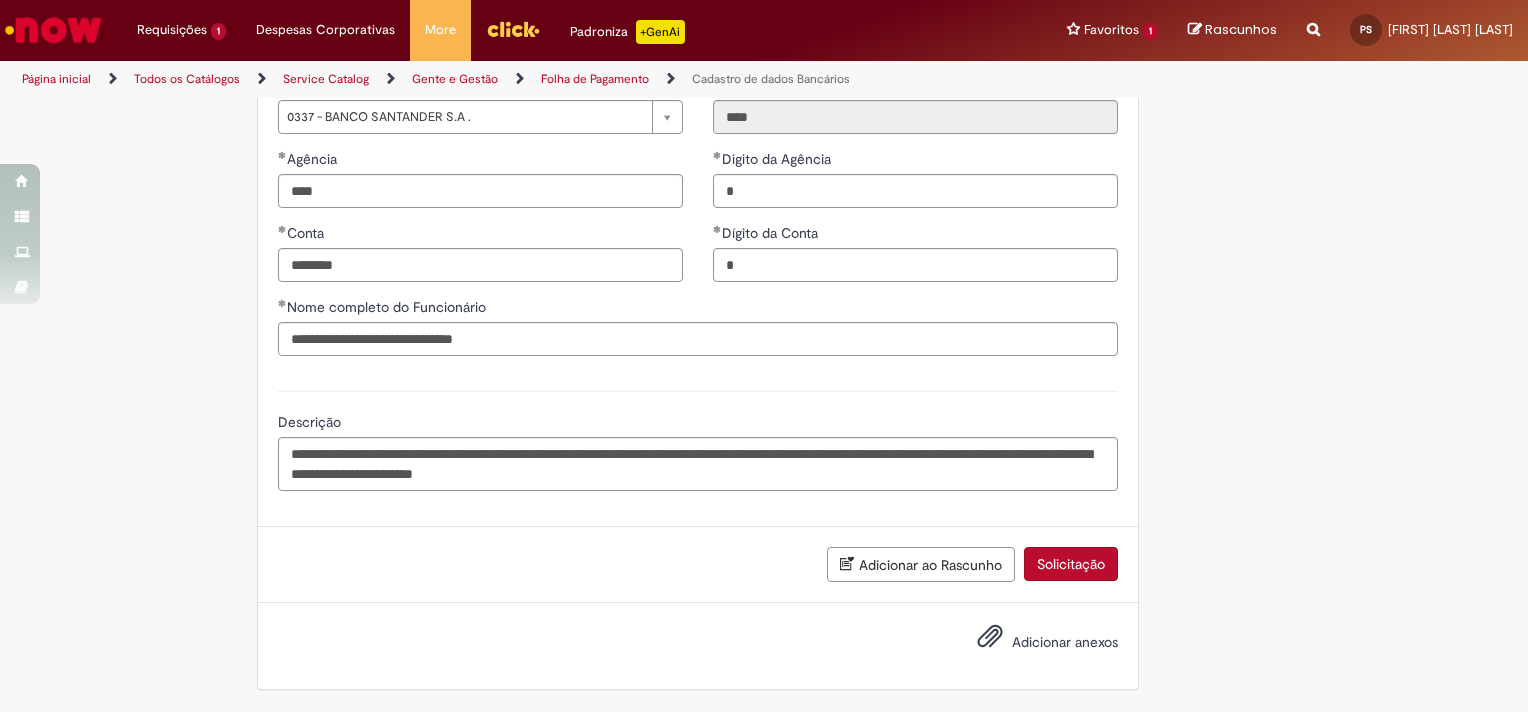 click on "Solicitação" at bounding box center (1071, 564) 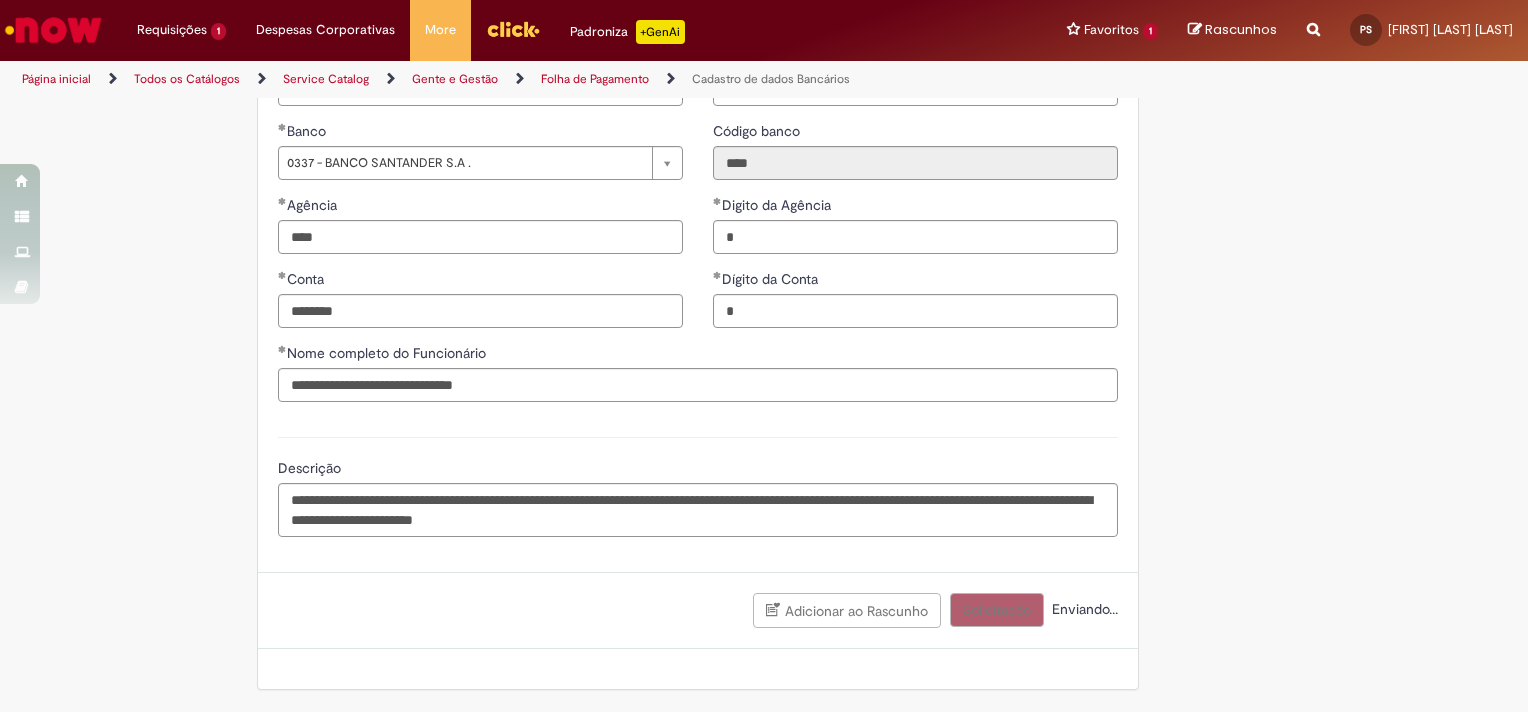 scroll, scrollTop: 936, scrollLeft: 0, axis: vertical 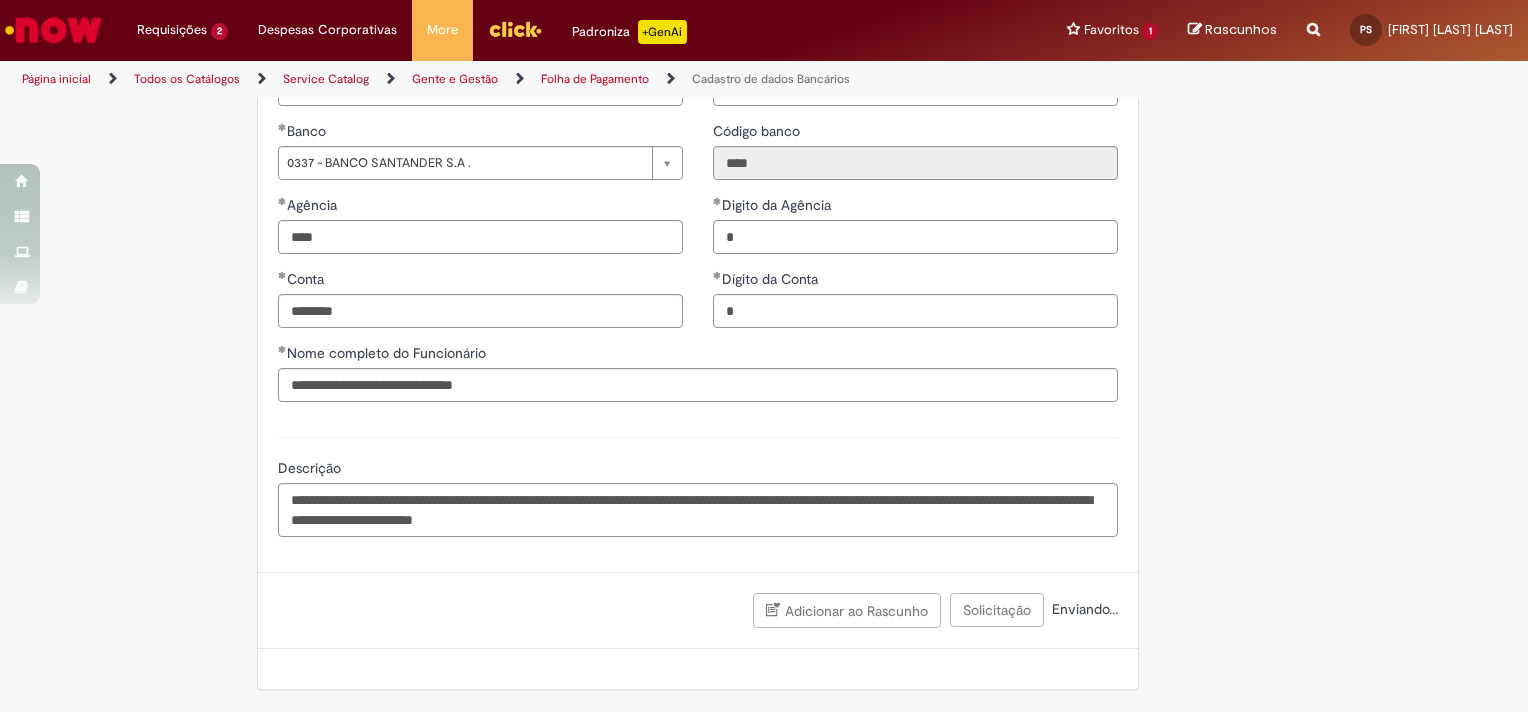 click on "Adicionar a Favoritos
Cadastro de dados Bancários
Oferta destinada para cadastro de dados bancários de funcionários. Esta oferta não modifica dados de fornecedores e não resolve dúvidas sobre pagamentos de reembolsos.
Para Funcionarios (Reembolso):     - O cadastro de dados bancários no SAP é somente para recebimento de Reembolso via Portal NOW.      - Deverá ocorrer em conta corrente, não deverá ser informada conta salário, poupança ou conjunta.     - Esse cadastro não é utilizado para pagamento de salário, para esse tipo de recebimento favor entrar em contato com o time de Gente e Gestão.     - Para dúvidas sobre recebimento de reembolso e abertura de chamado para reembolso, acionar o time de pagamentos. Corporate Expenses - Accounts Payable [EMAIL]
Para Fornecedores:" at bounding box center (764, -54) 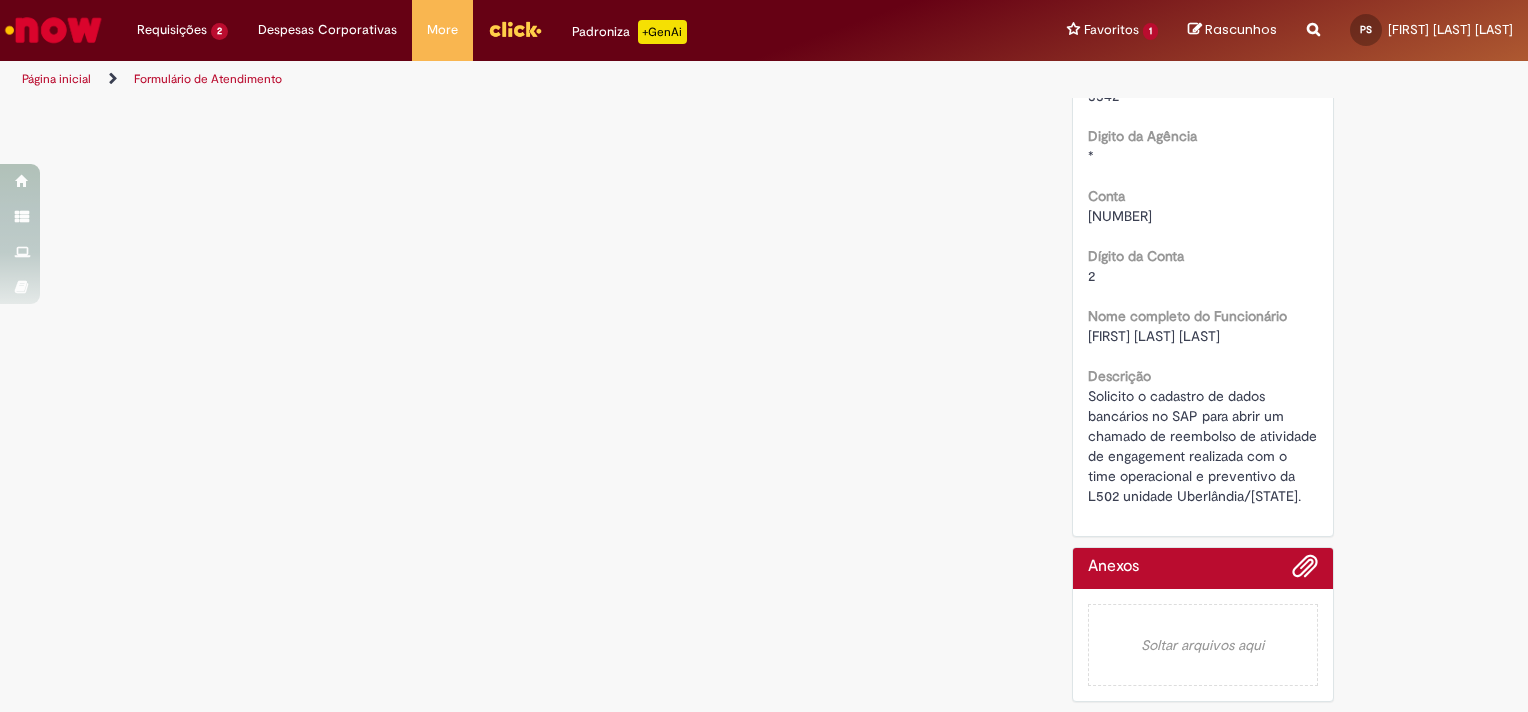 scroll, scrollTop: 0, scrollLeft: 0, axis: both 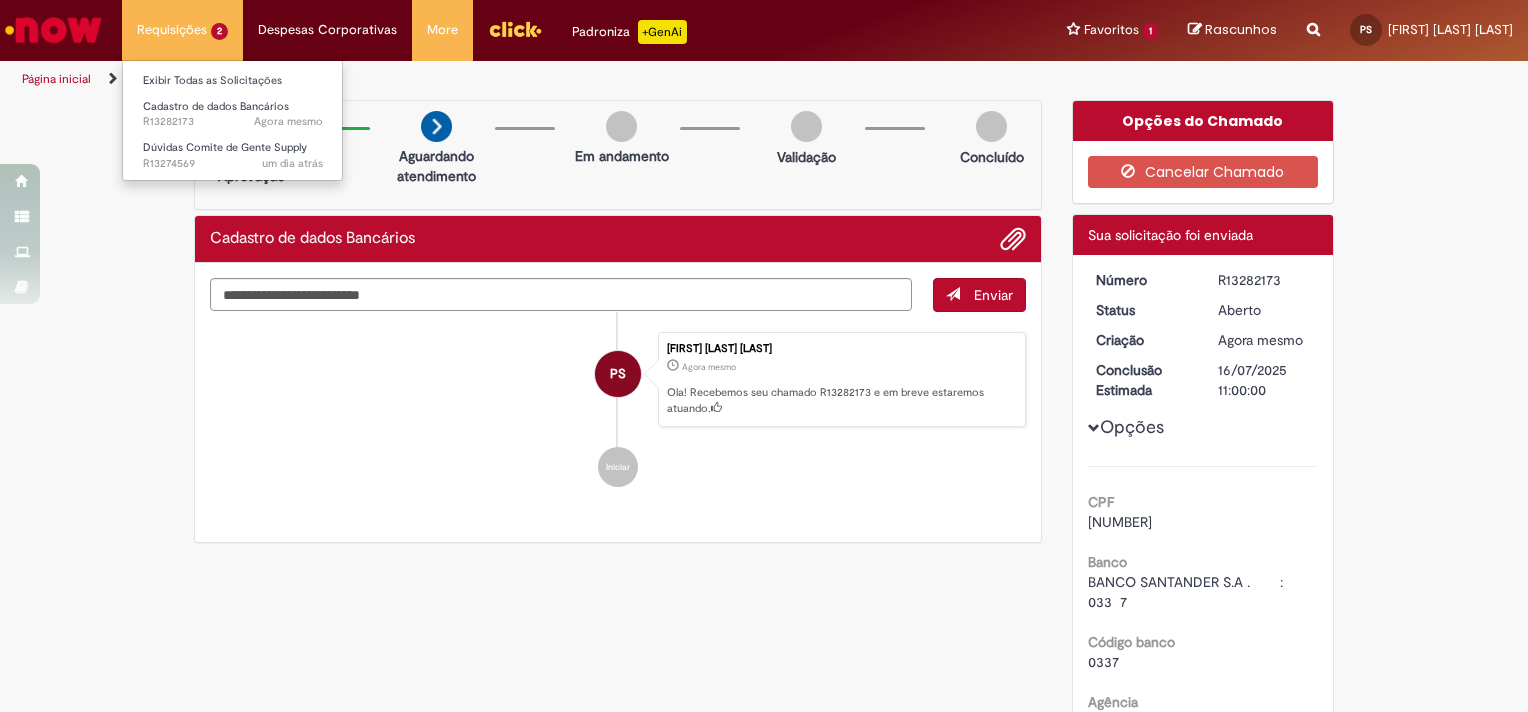 click on "Requisições   2
Exibir Todas as Solicitações
Cadastro de dados Bancários
Agora mesmo Agora mesmo  R13282173
Dúvidas Comite de Gente Supply
um dia atrás um dia atrás  R13274569" at bounding box center [182, 30] 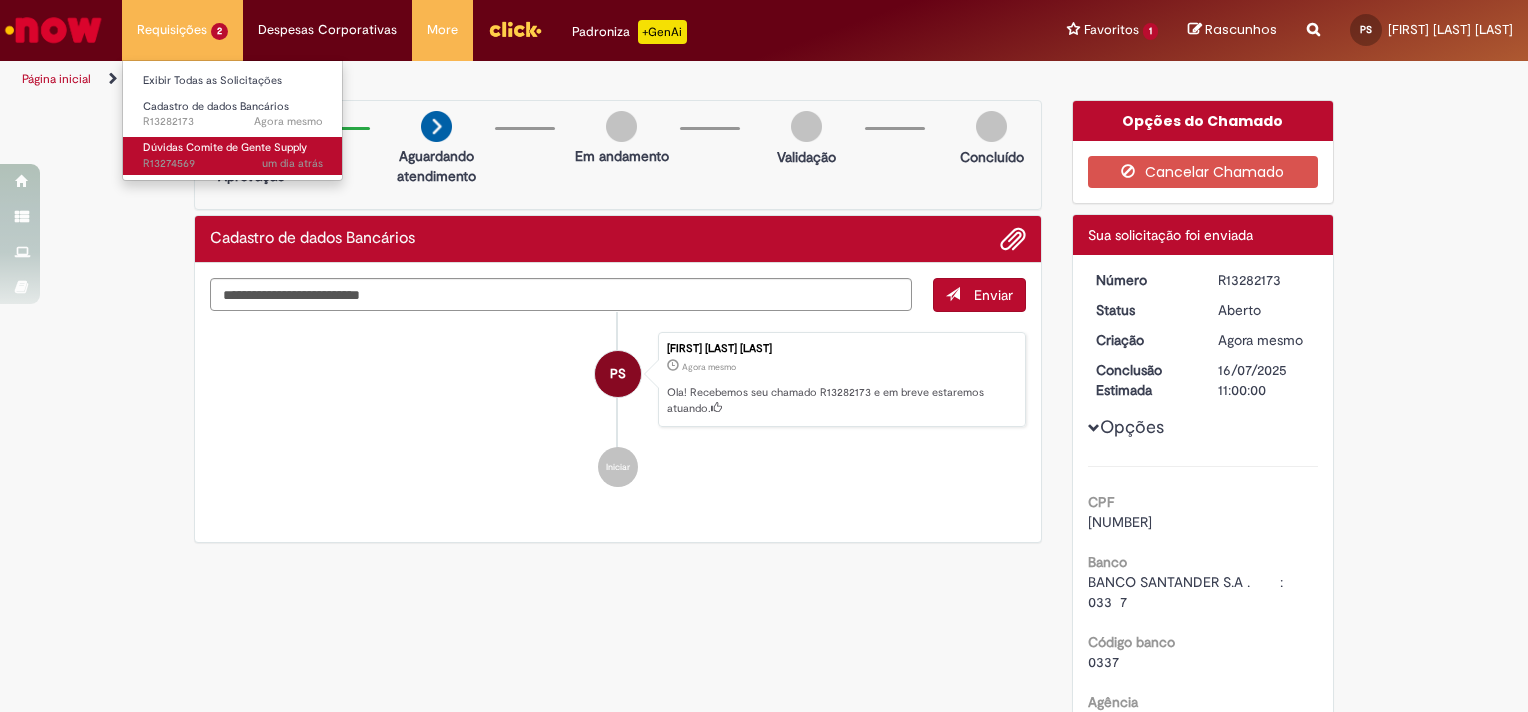 click on "Dúvidas Comite de Gente Supply" at bounding box center (225, 147) 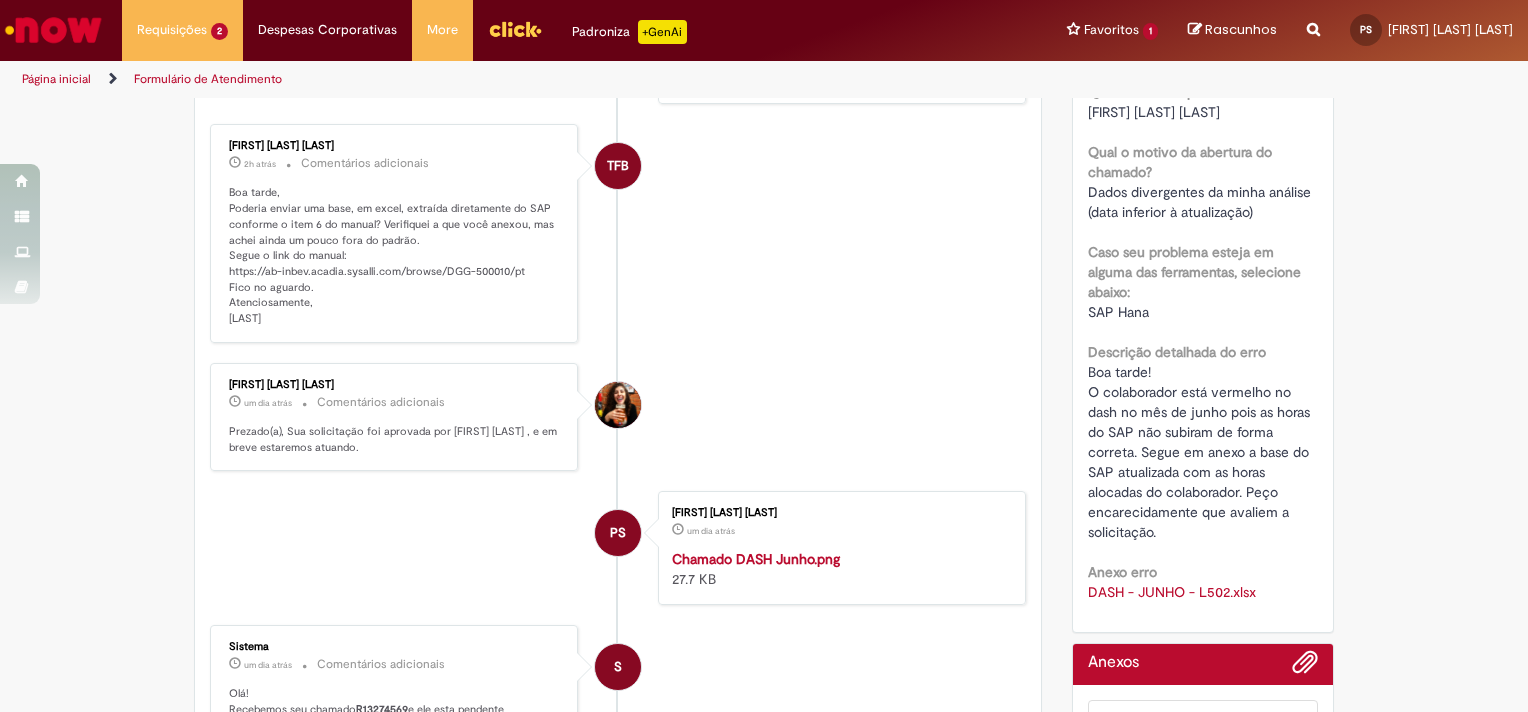 scroll, scrollTop: 492, scrollLeft: 0, axis: vertical 